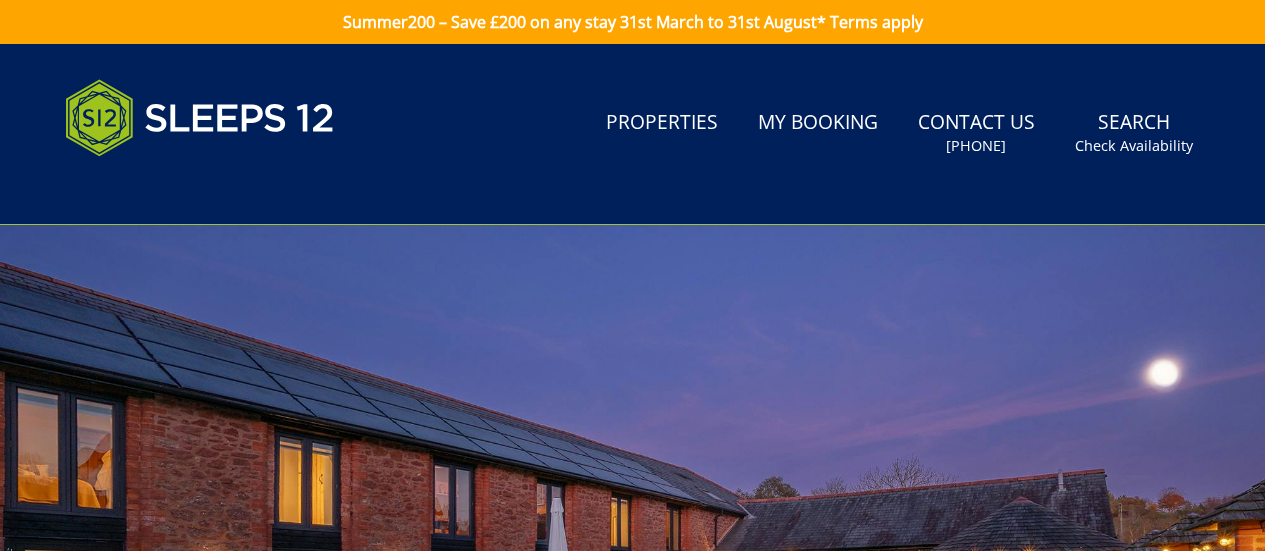 scroll, scrollTop: 0, scrollLeft: 0, axis: both 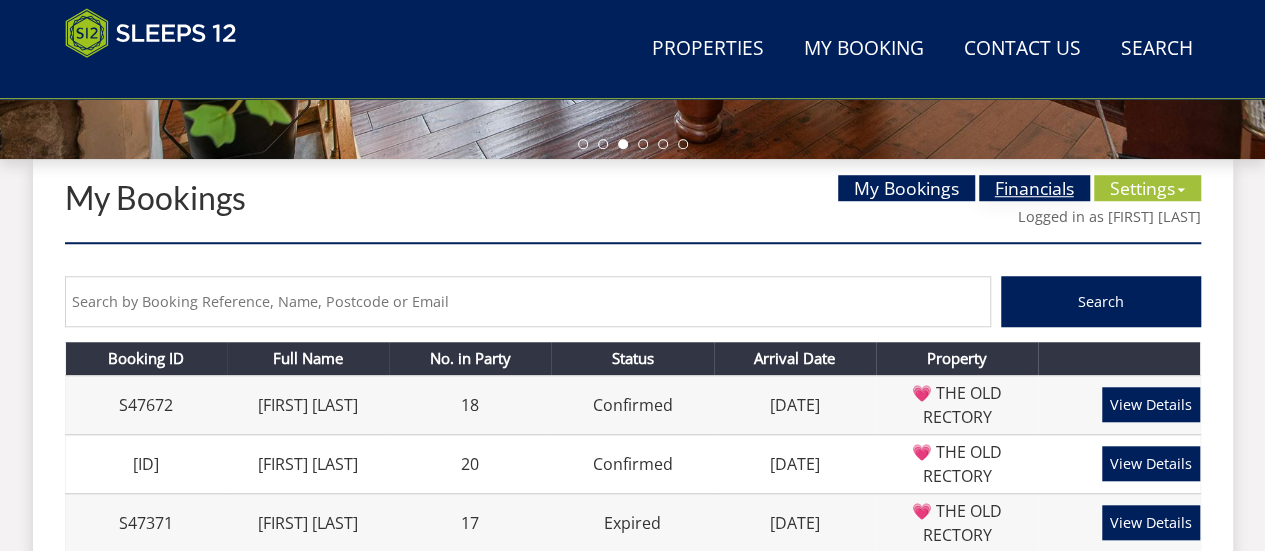 click on "Financials" at bounding box center [1034, 188] 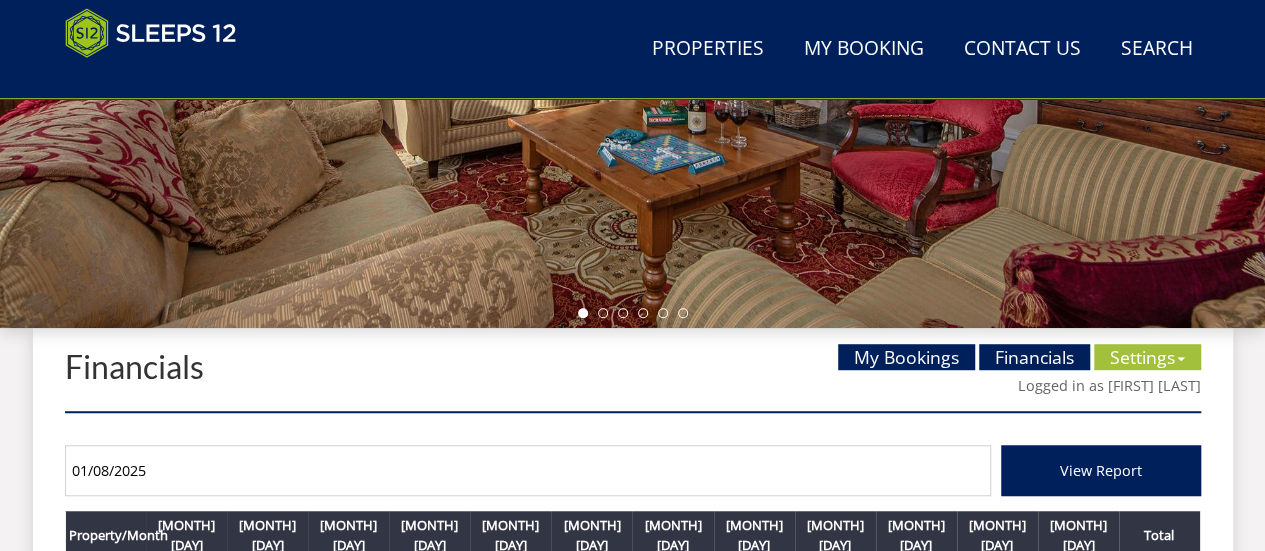 scroll, scrollTop: 791, scrollLeft: 0, axis: vertical 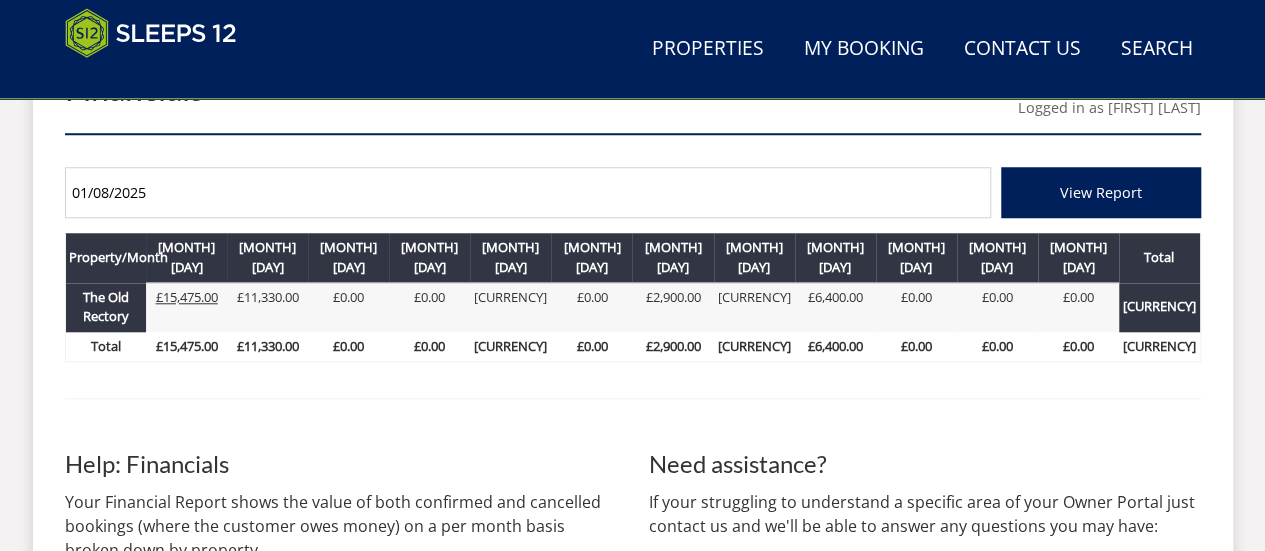 click on "£15,475.00" at bounding box center [187, 297] 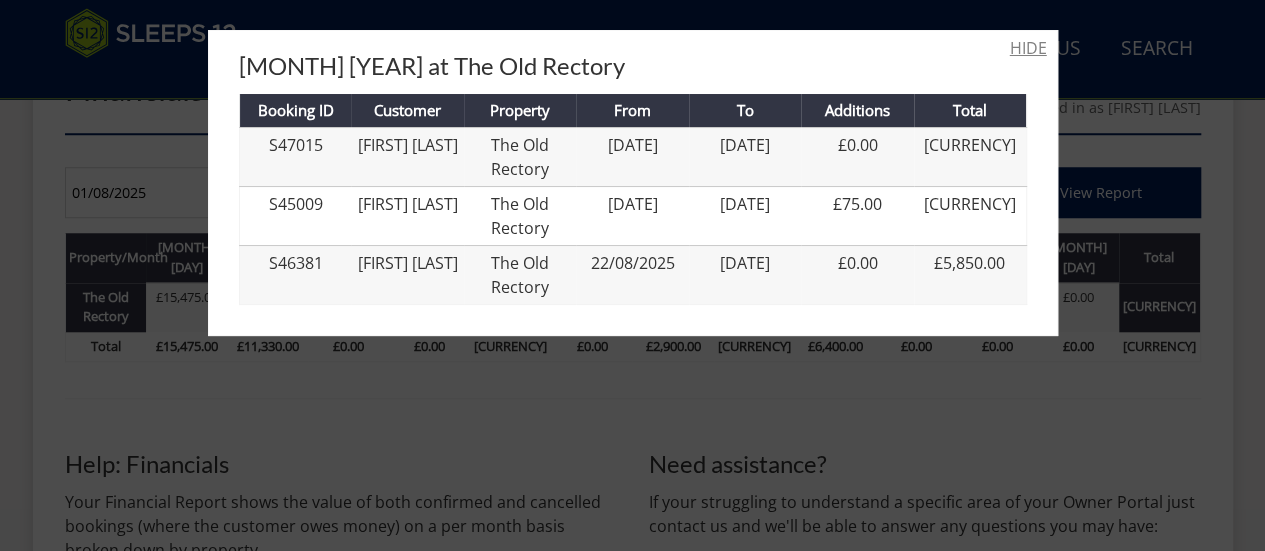 click on "HIDE" at bounding box center (1028, 48) 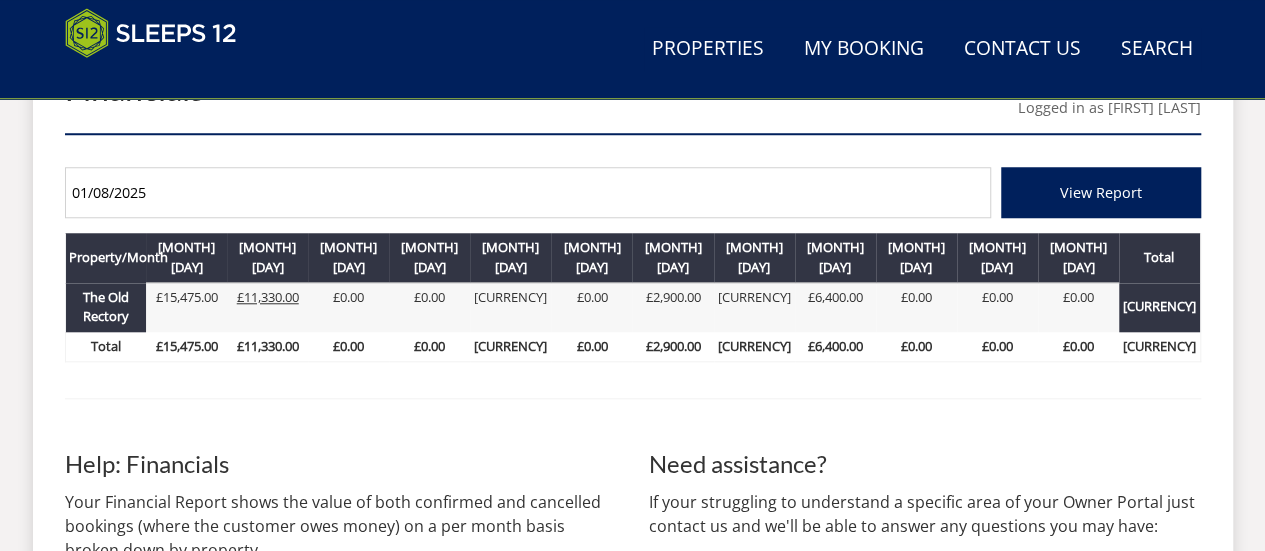 click on "£11,330.00" at bounding box center [268, 297] 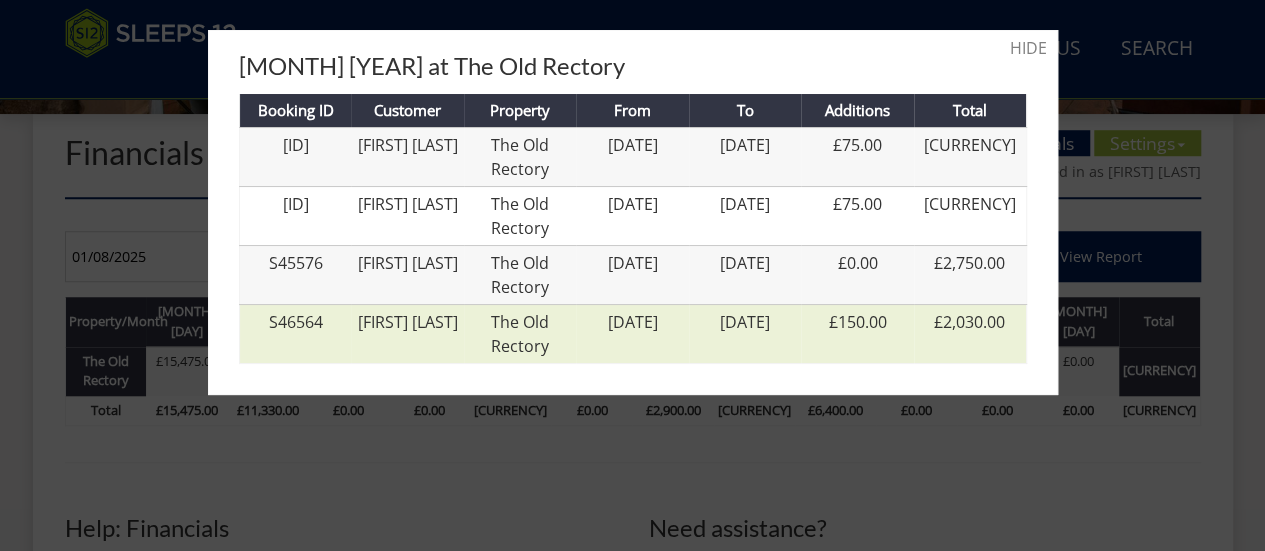 scroll, scrollTop: 727, scrollLeft: 0, axis: vertical 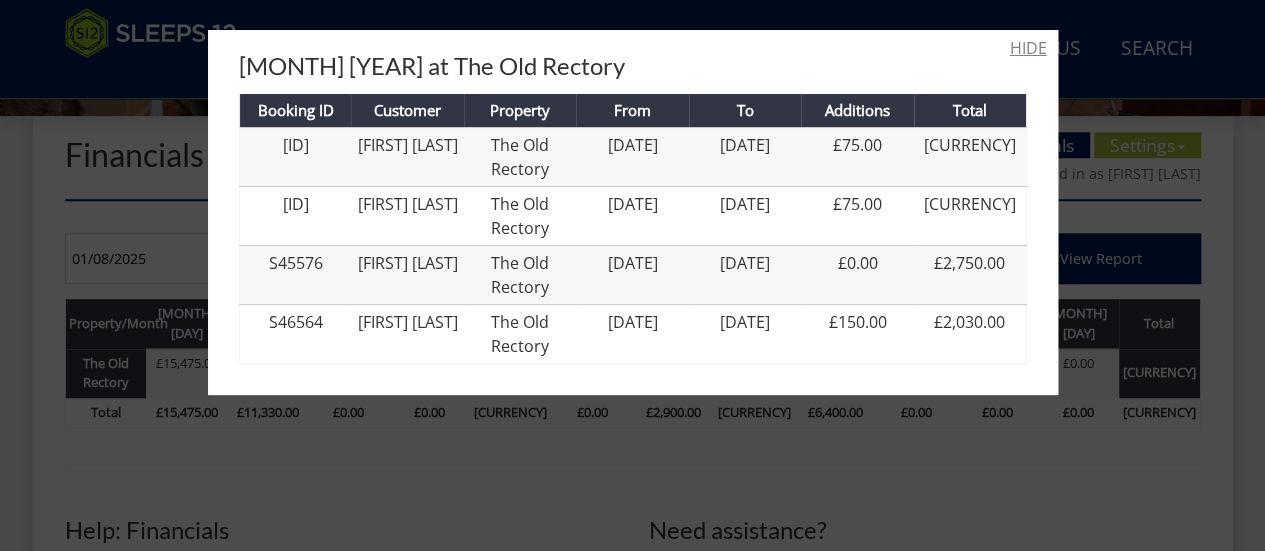 click on "HIDE" at bounding box center (1028, 48) 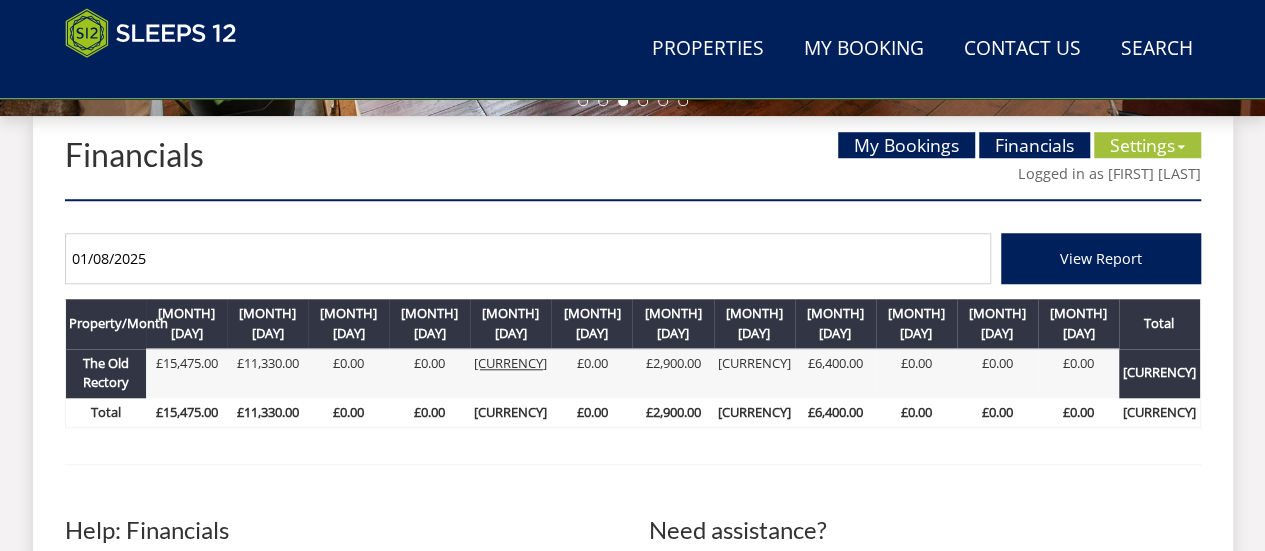 click on "[CURRENCY]" at bounding box center [510, 363] 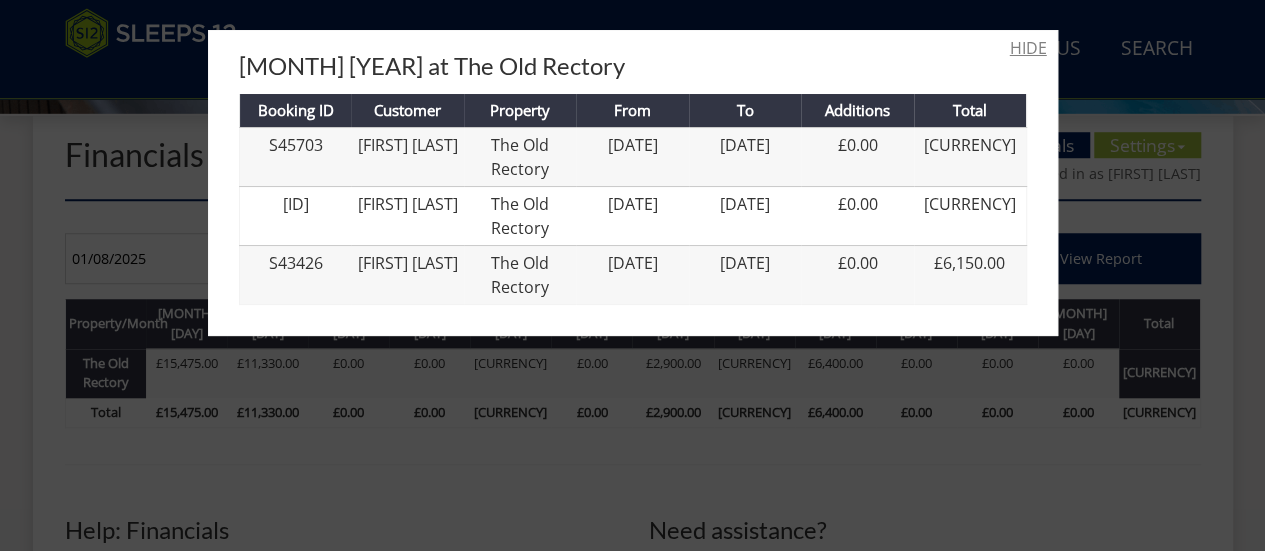 click on "HIDE" at bounding box center (1028, 48) 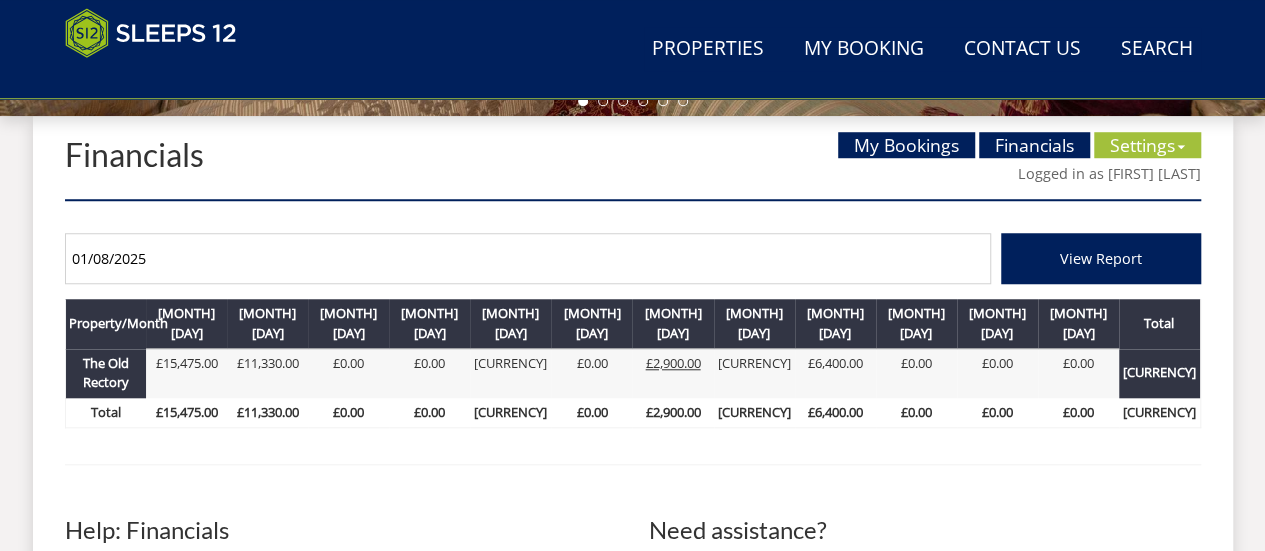 click on "£2,900.00" at bounding box center (672, 363) 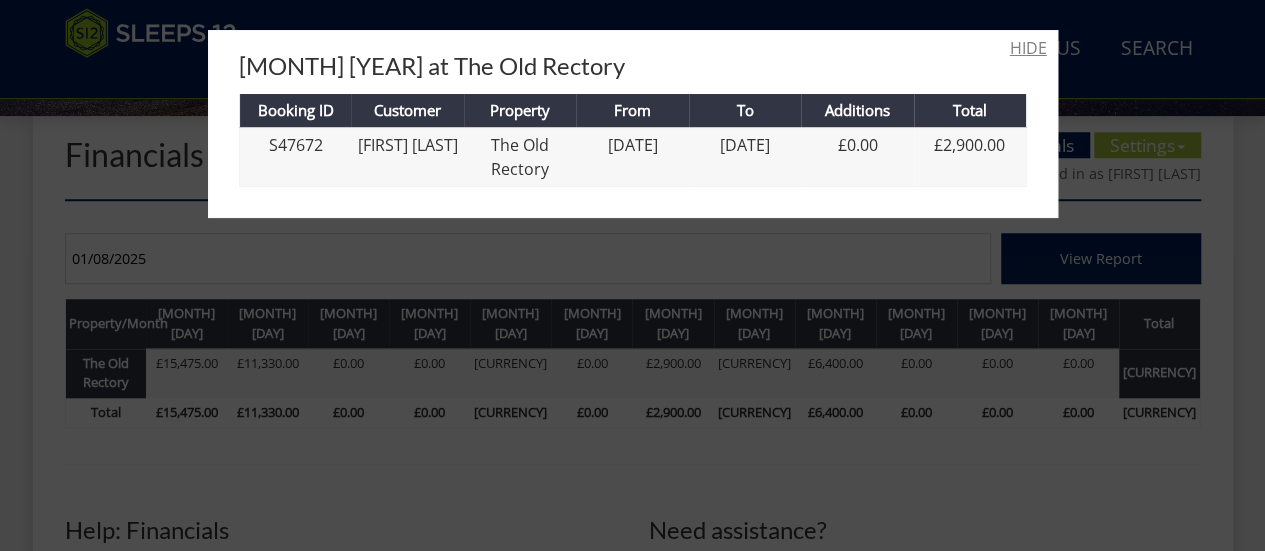 click on "HIDE" at bounding box center (1028, 48) 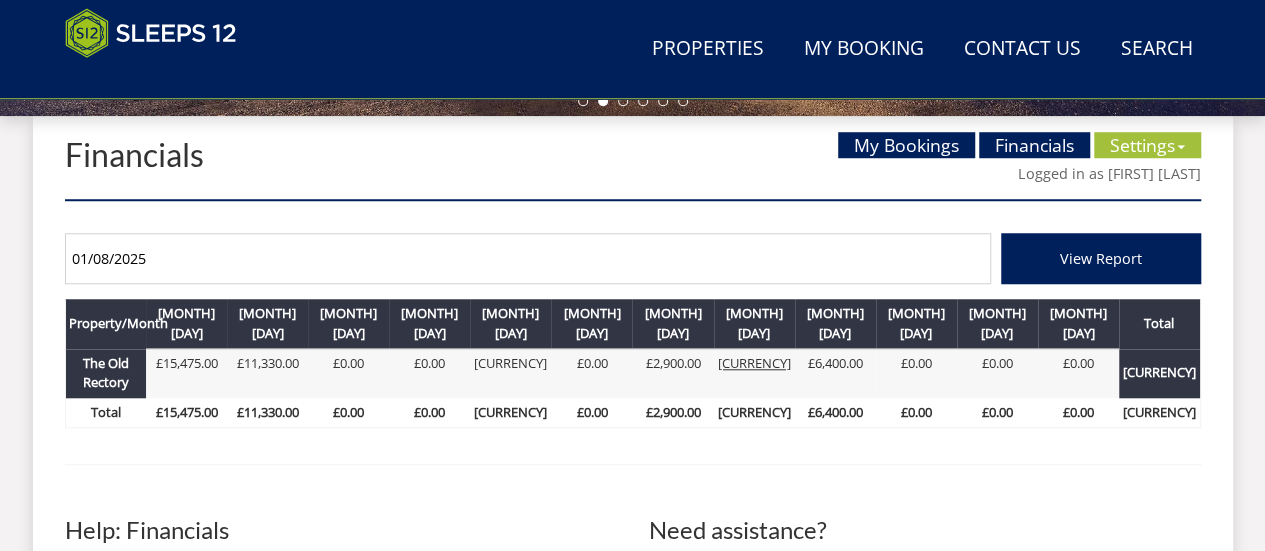 click on "[CURRENCY]" at bounding box center (754, 363) 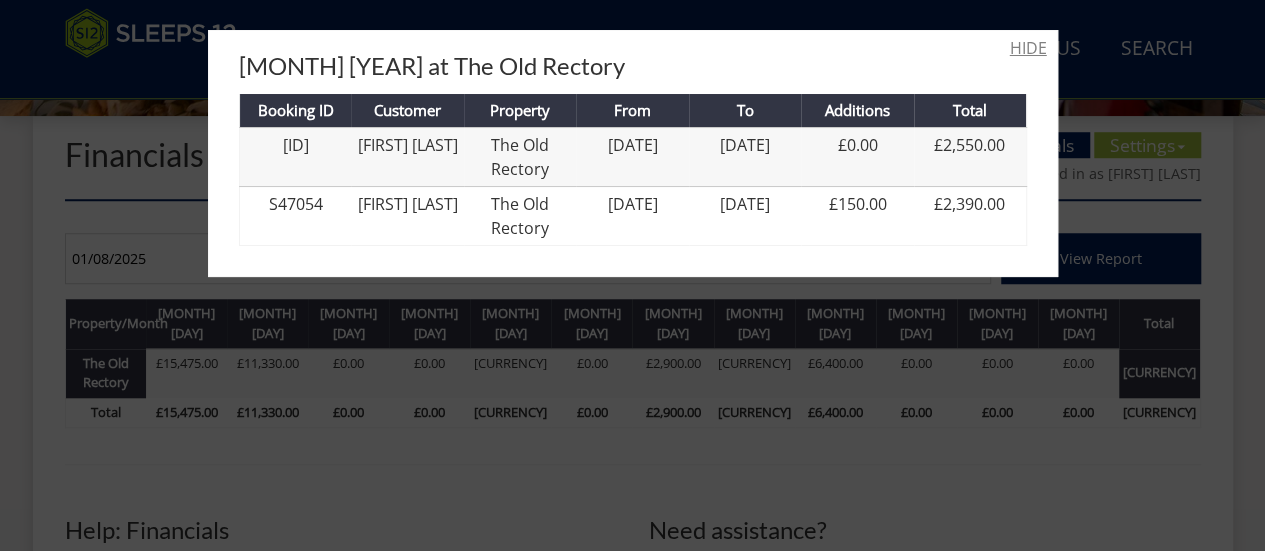 click on "HIDE" at bounding box center (1028, 48) 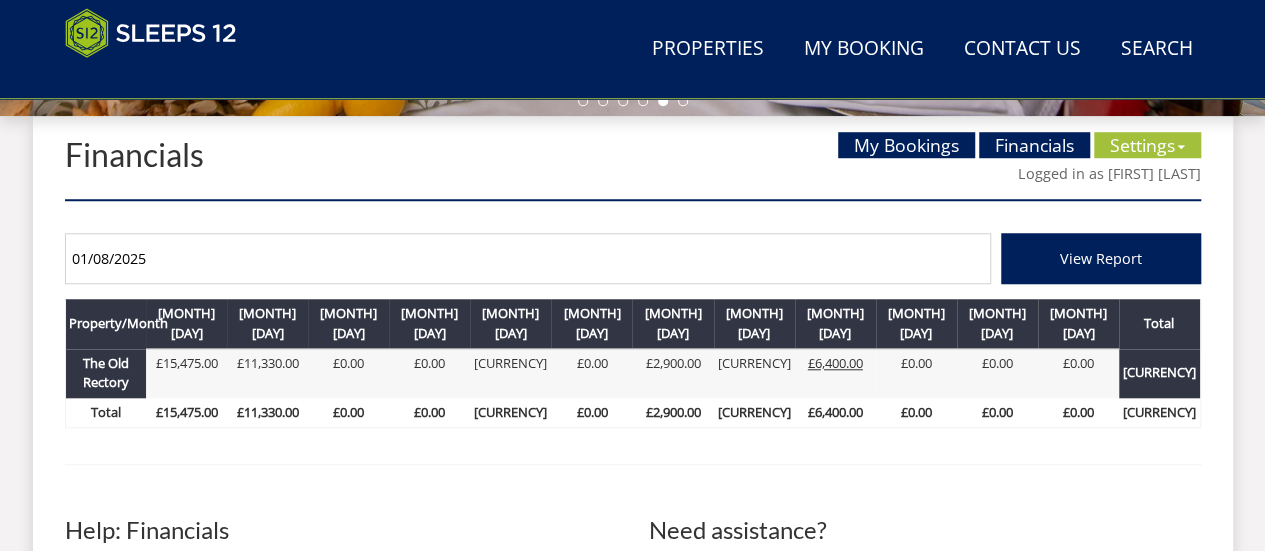 click on "£6,400.00" at bounding box center [835, 363] 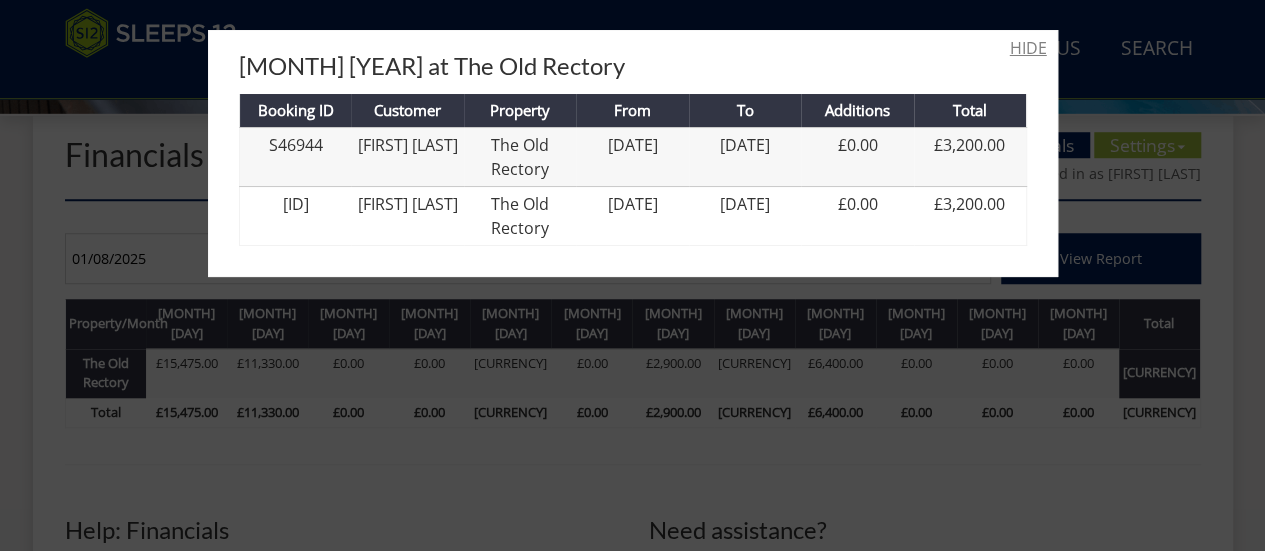click on "HIDE" at bounding box center (1028, 48) 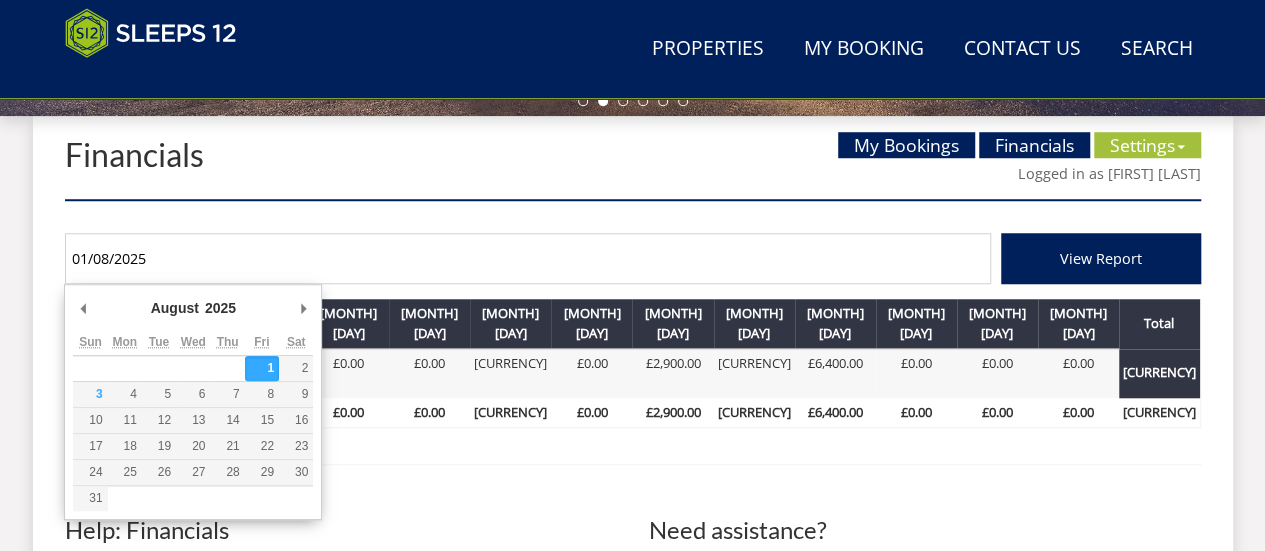 click on "01/08/2025" at bounding box center (528, 258) 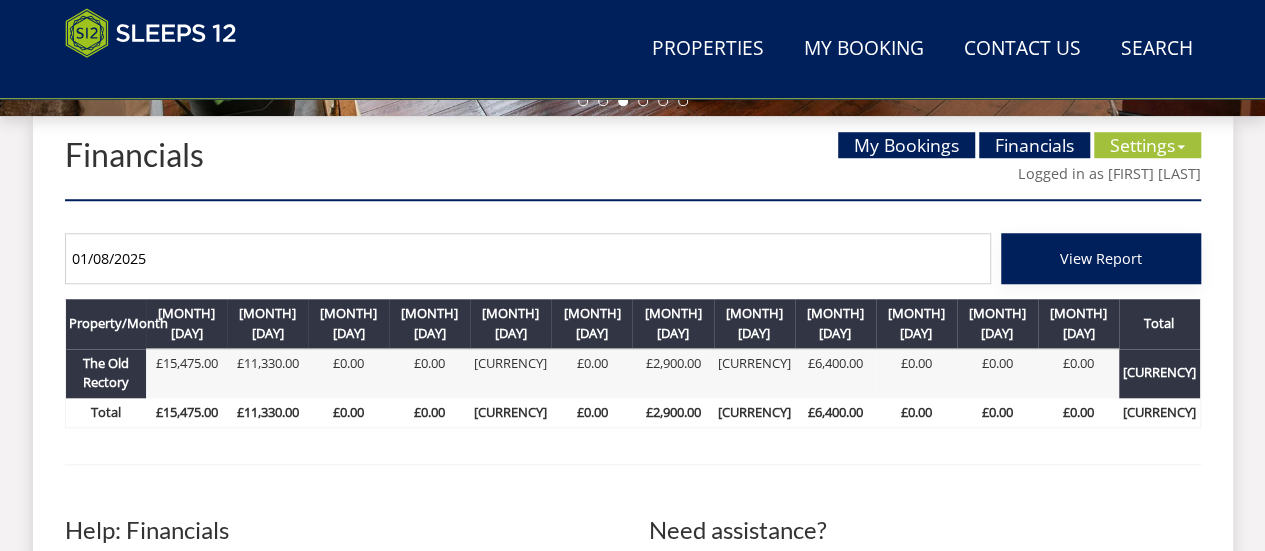 click on "View Report" at bounding box center [1101, 258] 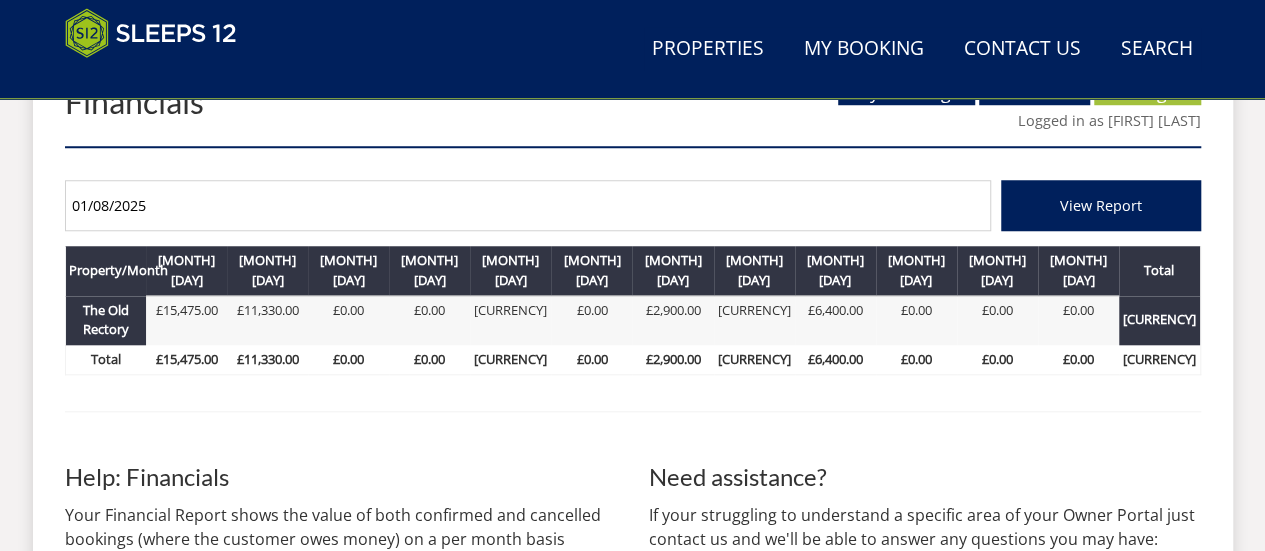 scroll, scrollTop: 794, scrollLeft: 0, axis: vertical 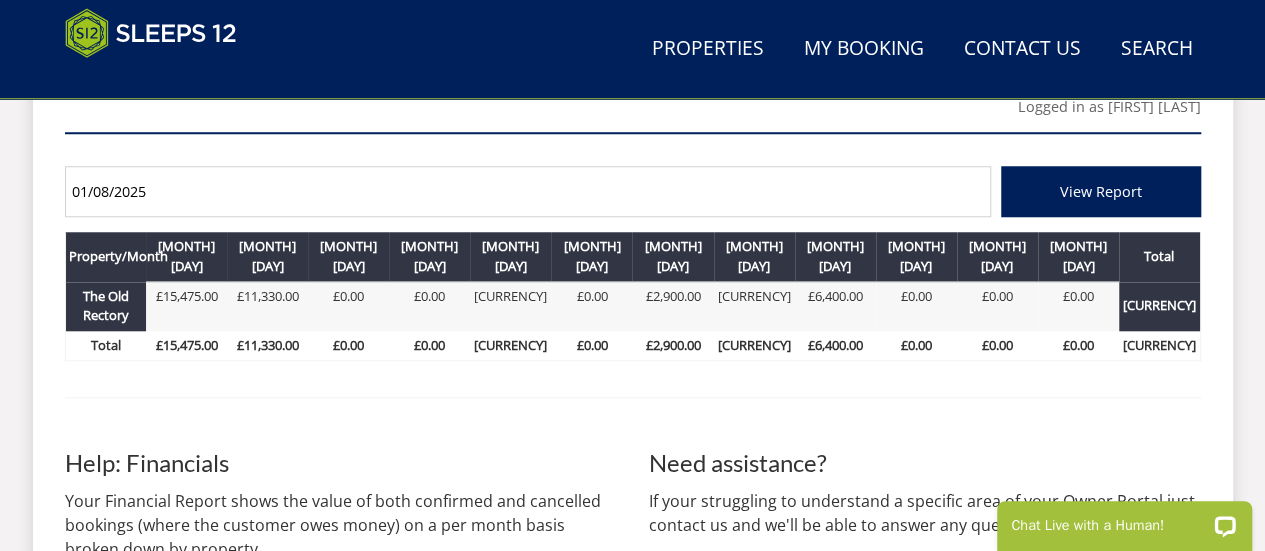 click on "01/08/2025" at bounding box center [528, 191] 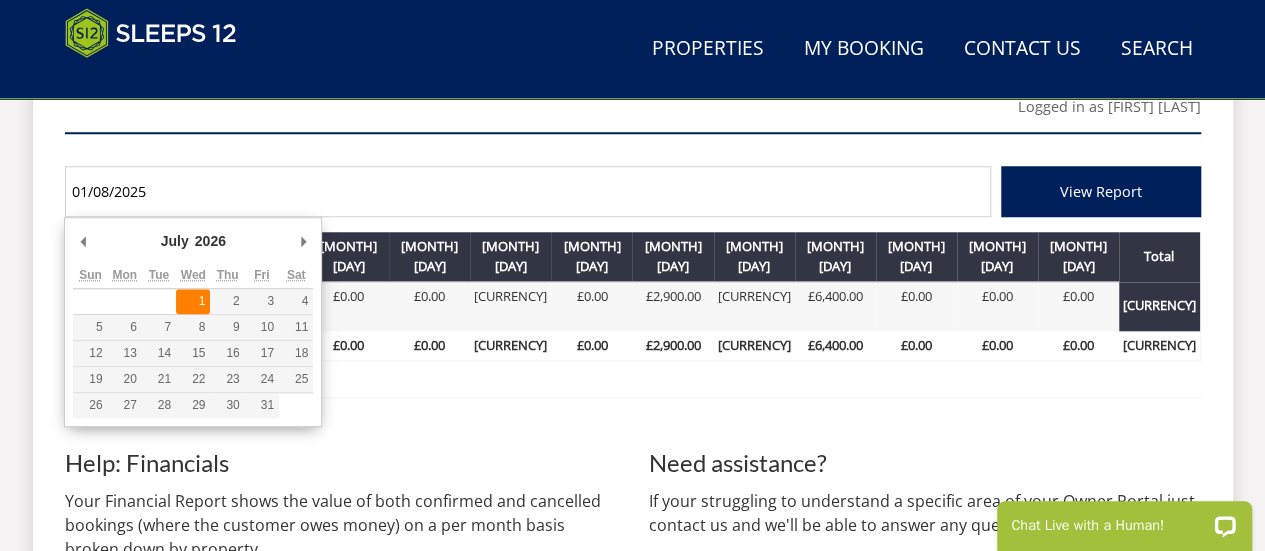 type on "[DATE]" 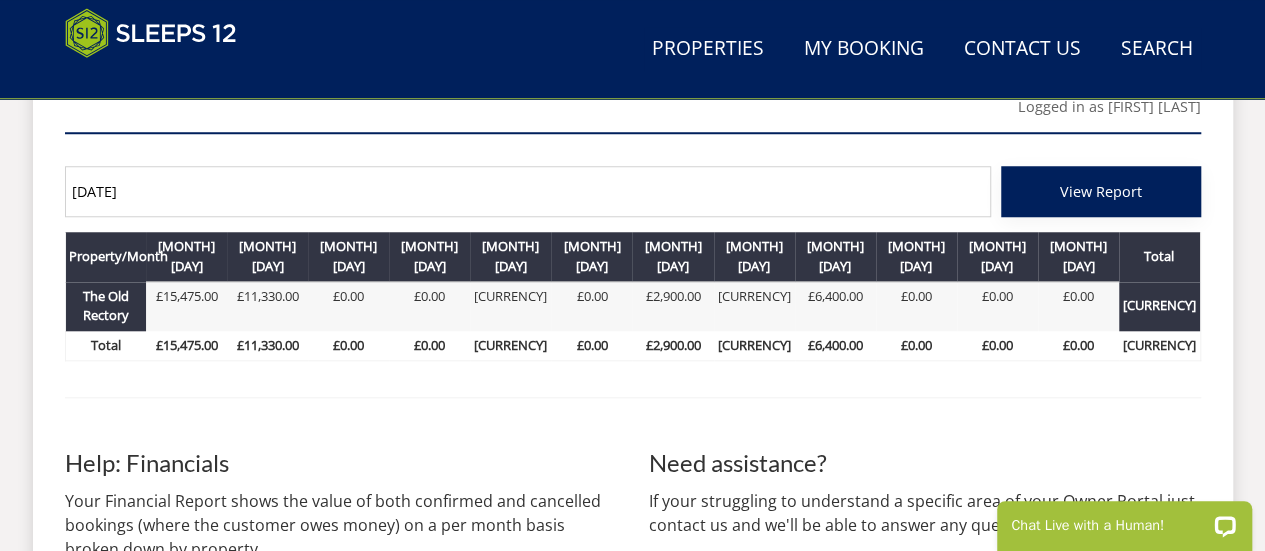 click on "View Report" at bounding box center (1101, 191) 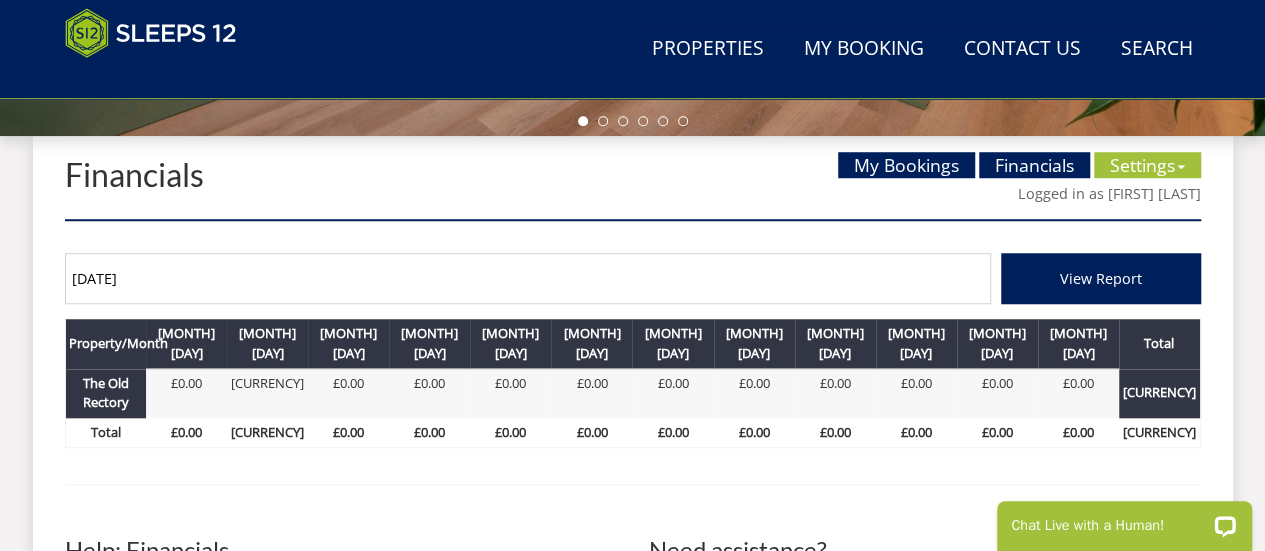 scroll, scrollTop: 709, scrollLeft: 0, axis: vertical 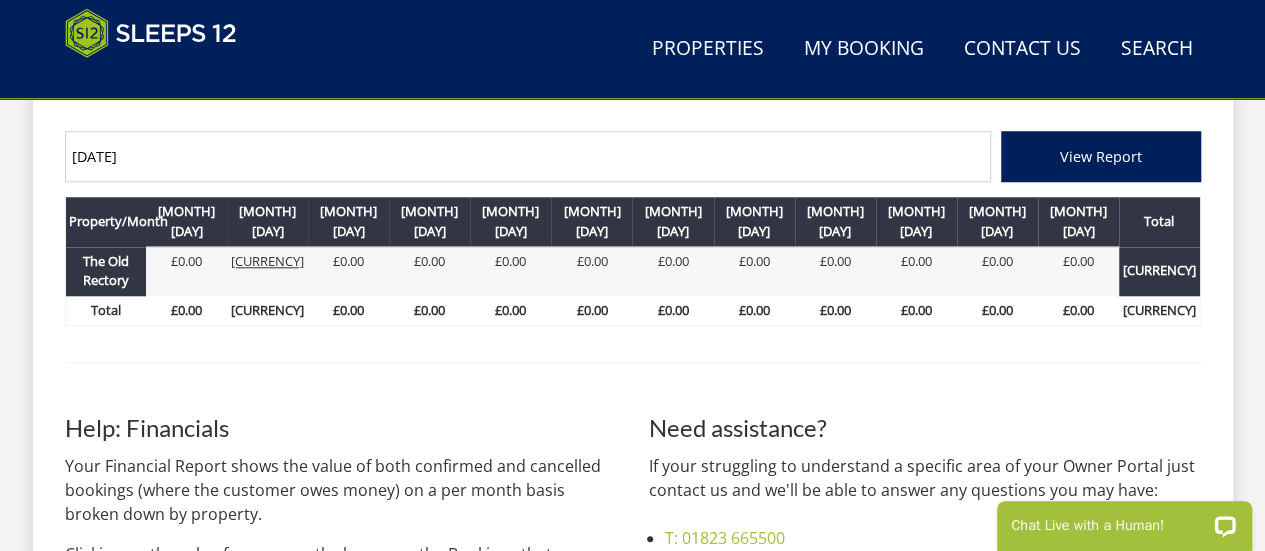 drag, startPoint x: 826, startPoint y: 348, endPoint x: 270, endPoint y: 241, distance: 566.2023 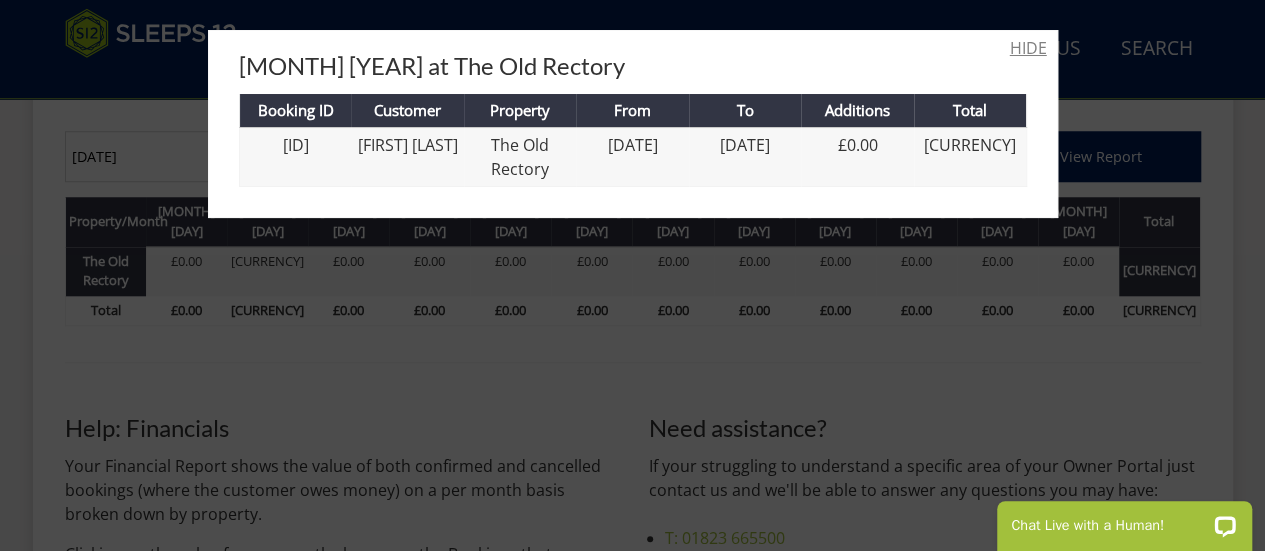 click on "HIDE" at bounding box center [1028, 48] 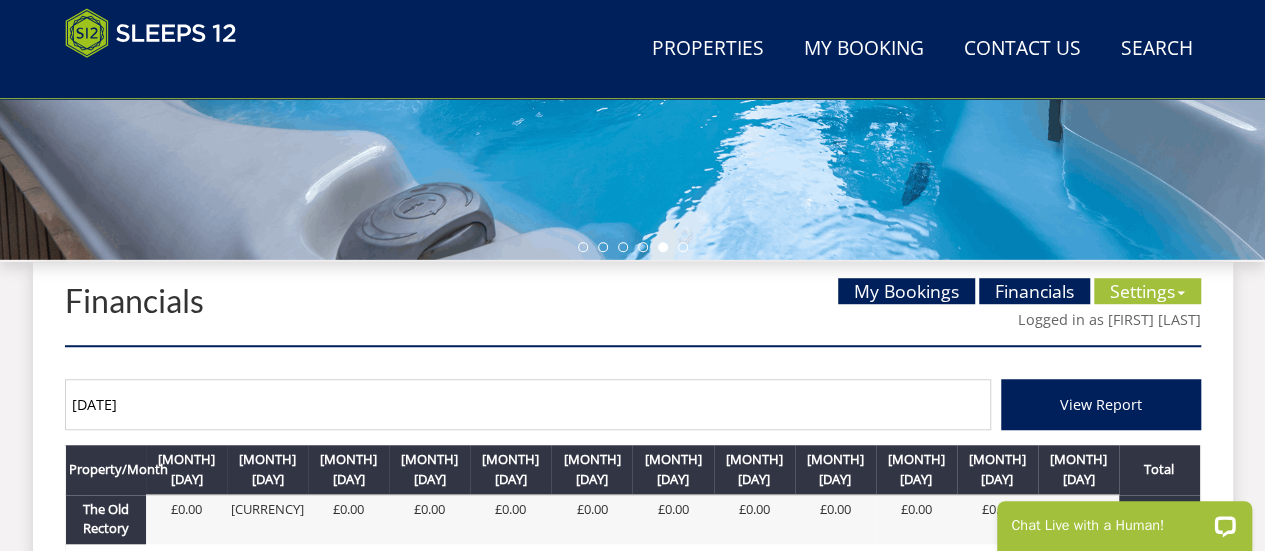 scroll, scrollTop: 570, scrollLeft: 0, axis: vertical 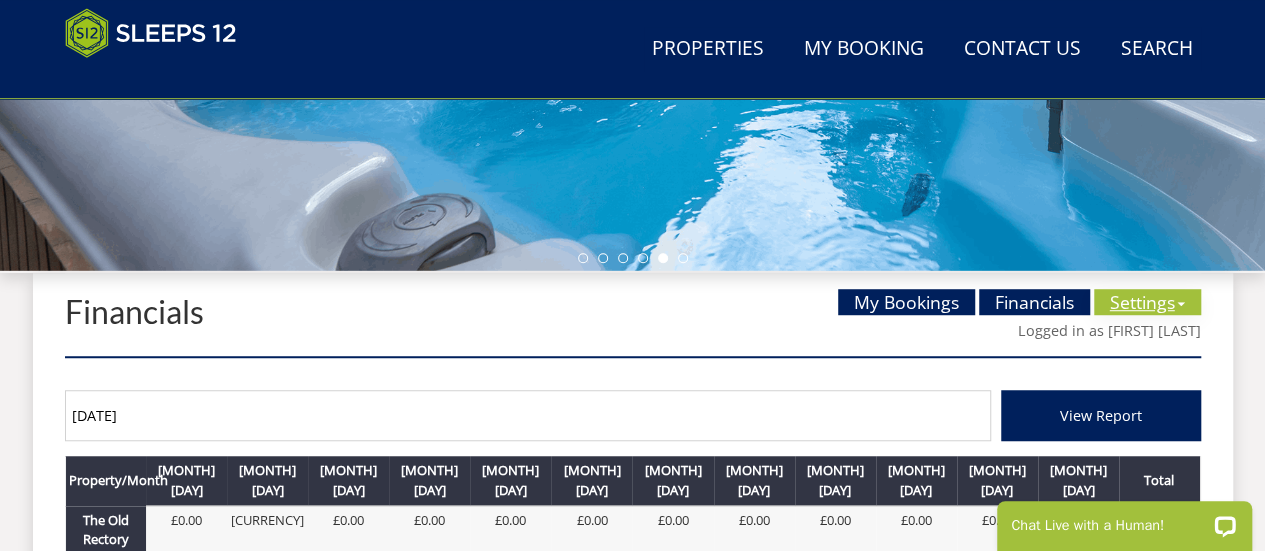 click at bounding box center [1181, 304] 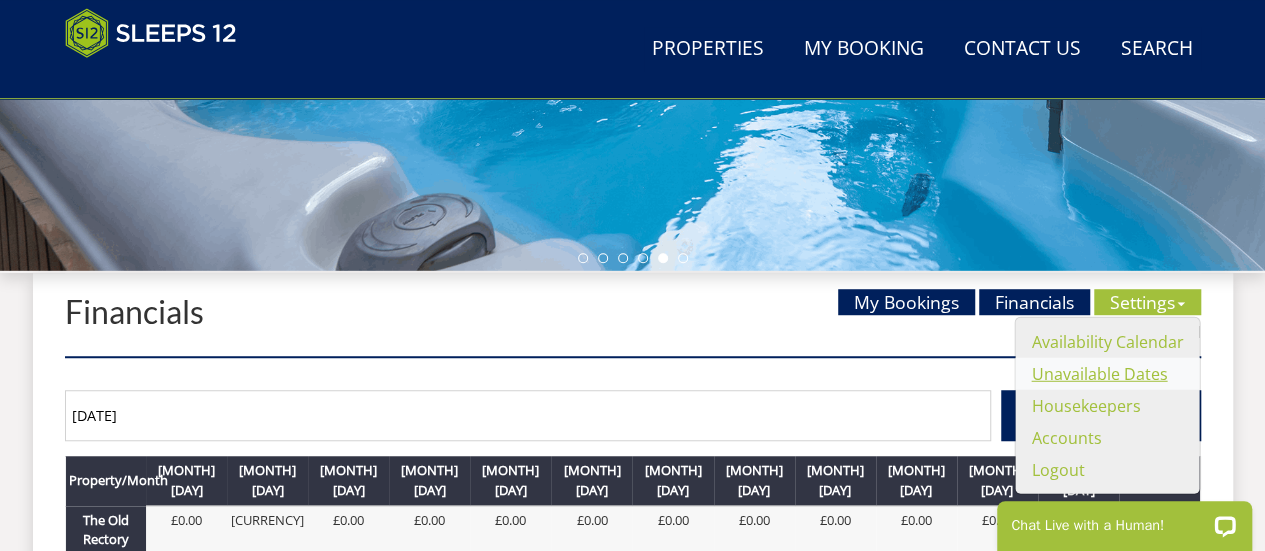 click on "Unavailable Dates" at bounding box center [1099, 374] 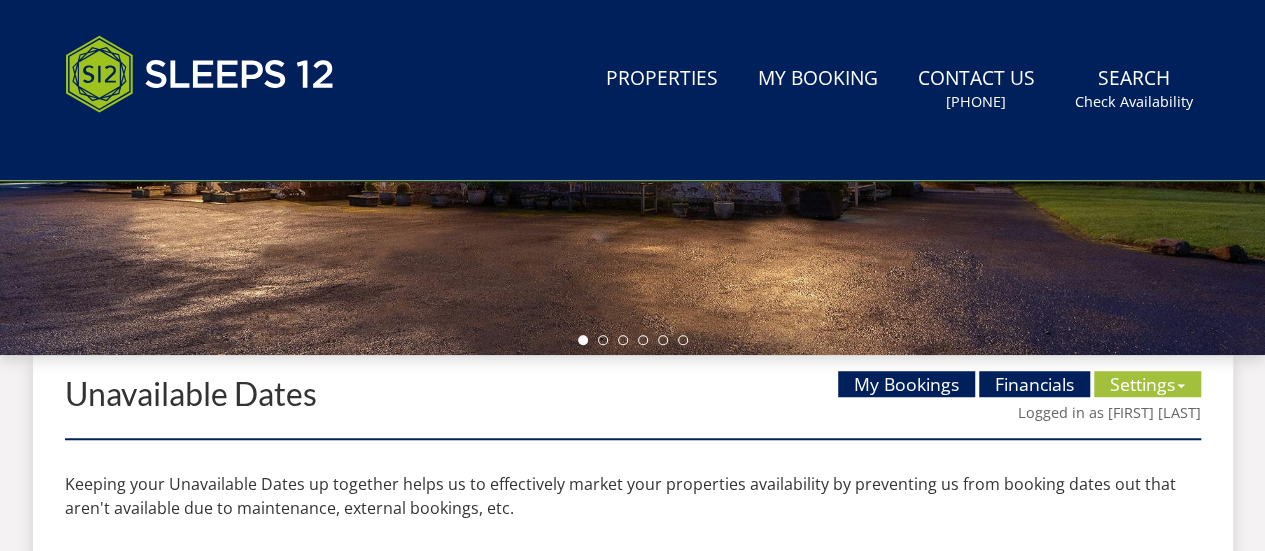 scroll, scrollTop: 0, scrollLeft: 0, axis: both 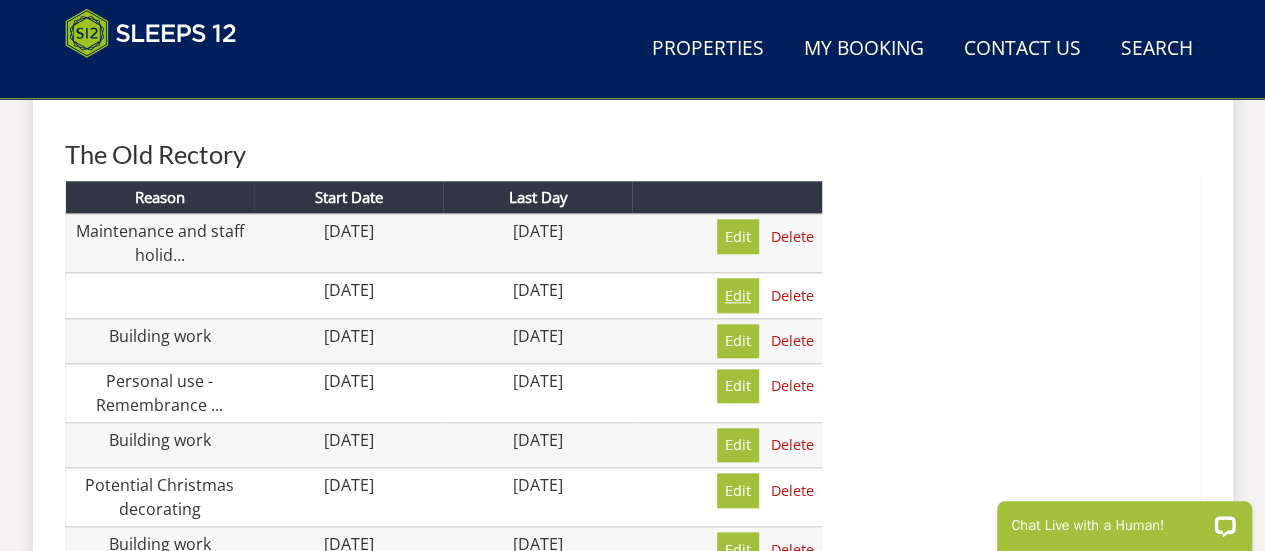 click on "Edit" at bounding box center (738, 295) 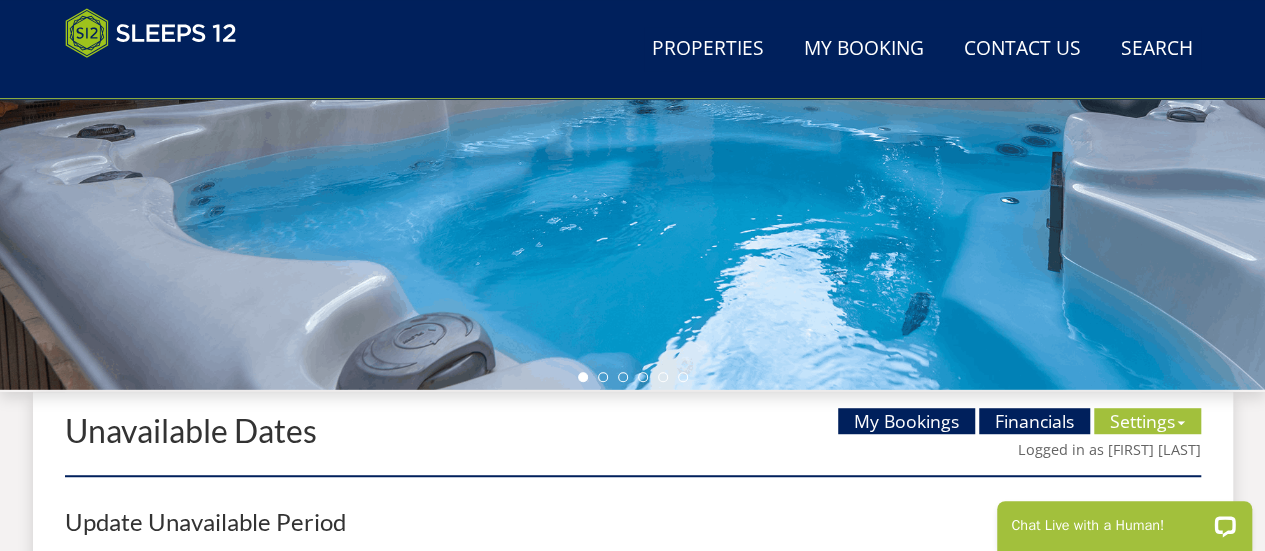 scroll, scrollTop: 0, scrollLeft: 0, axis: both 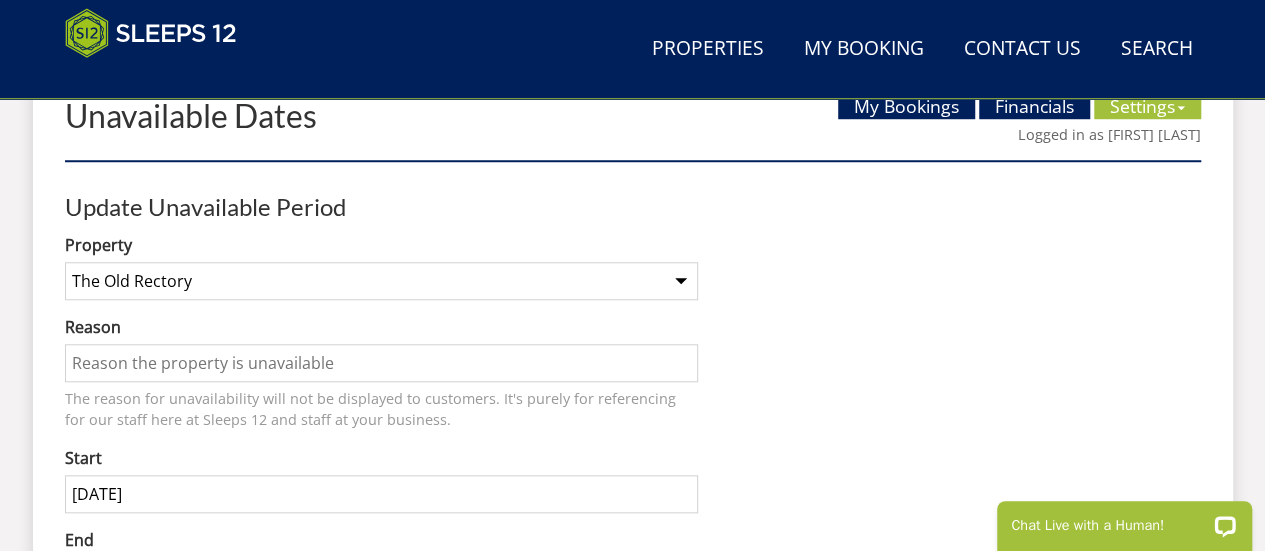 click on "Reason" at bounding box center (381, 363) 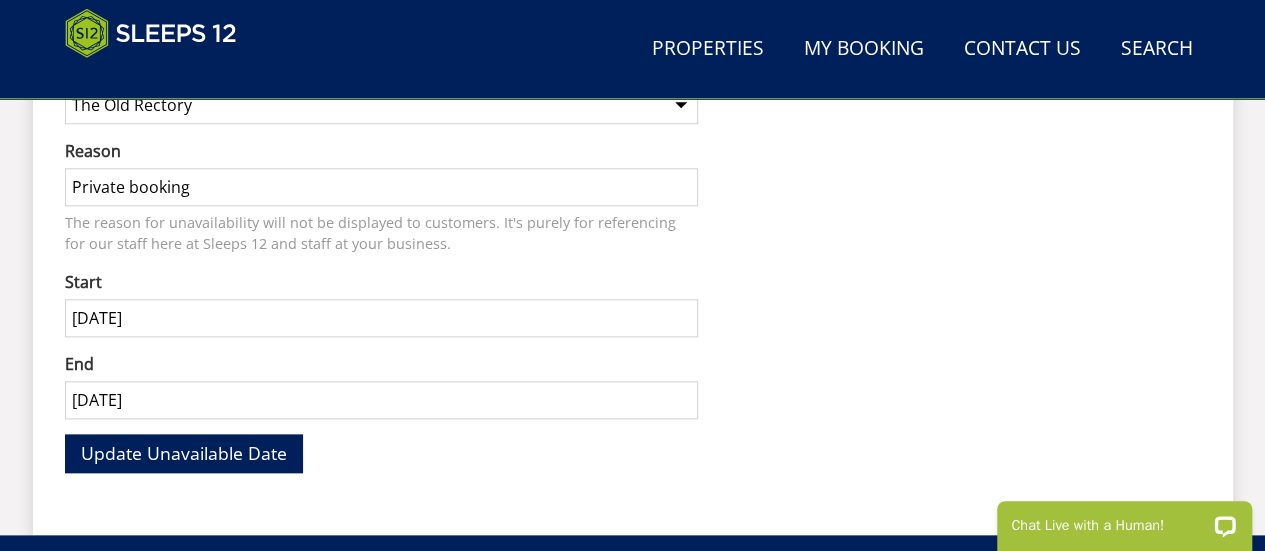 scroll, scrollTop: 948, scrollLeft: 0, axis: vertical 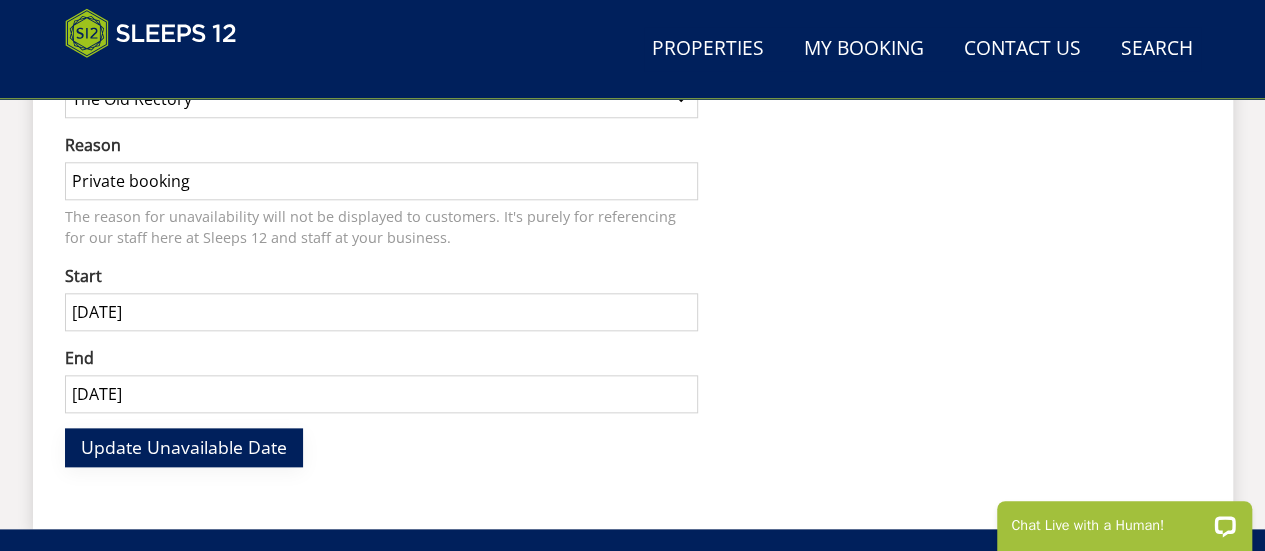 type on "Private booking" 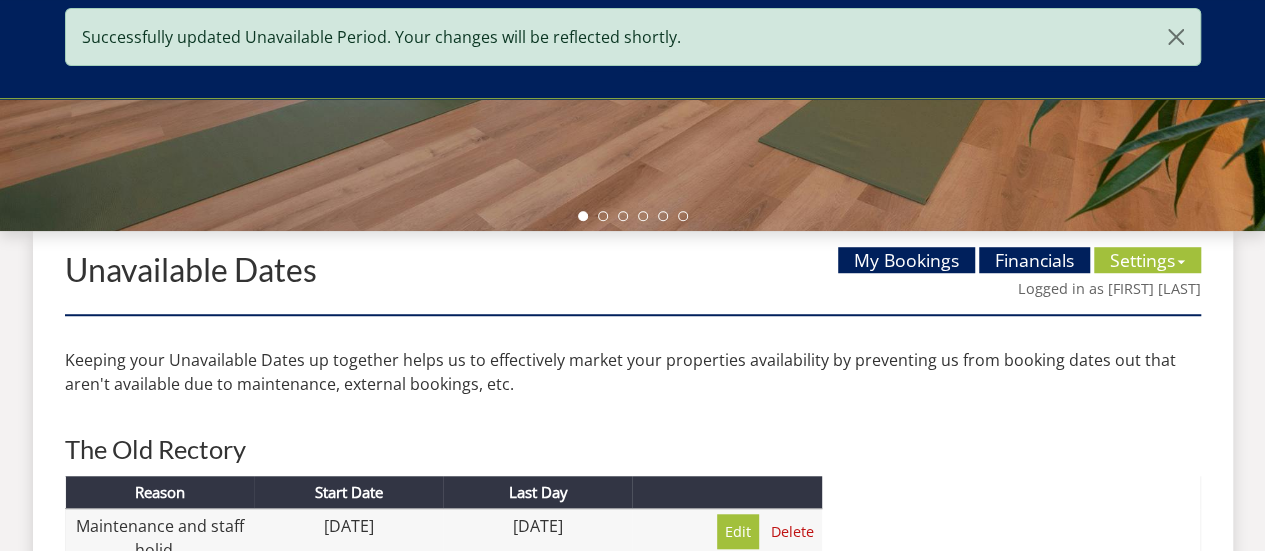 scroll, scrollTop: 636, scrollLeft: 0, axis: vertical 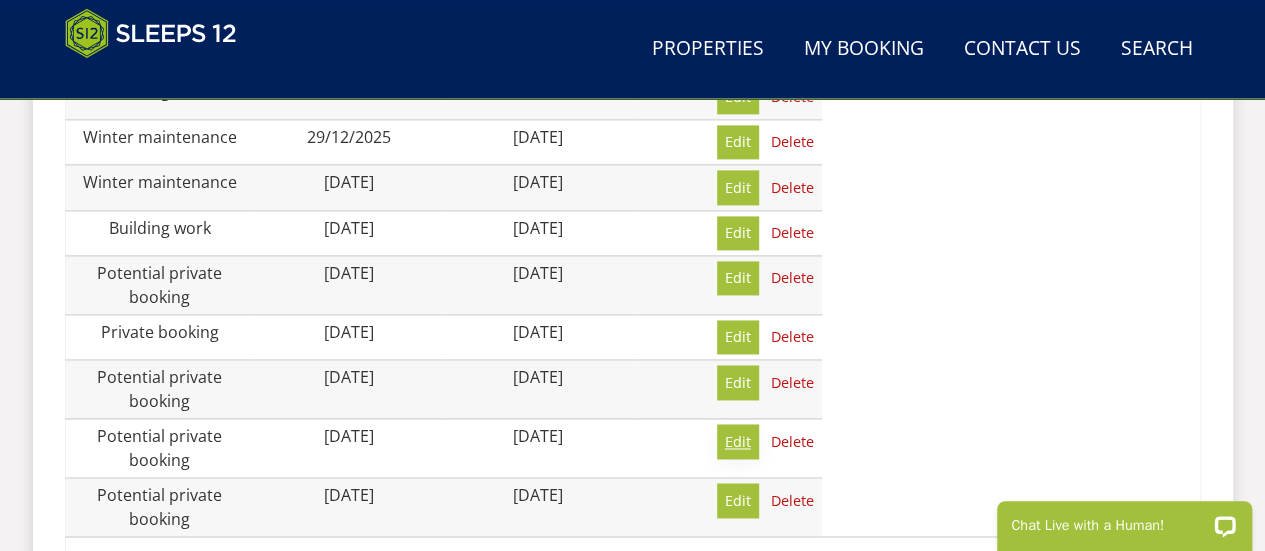 click on "Edit" at bounding box center [738, 441] 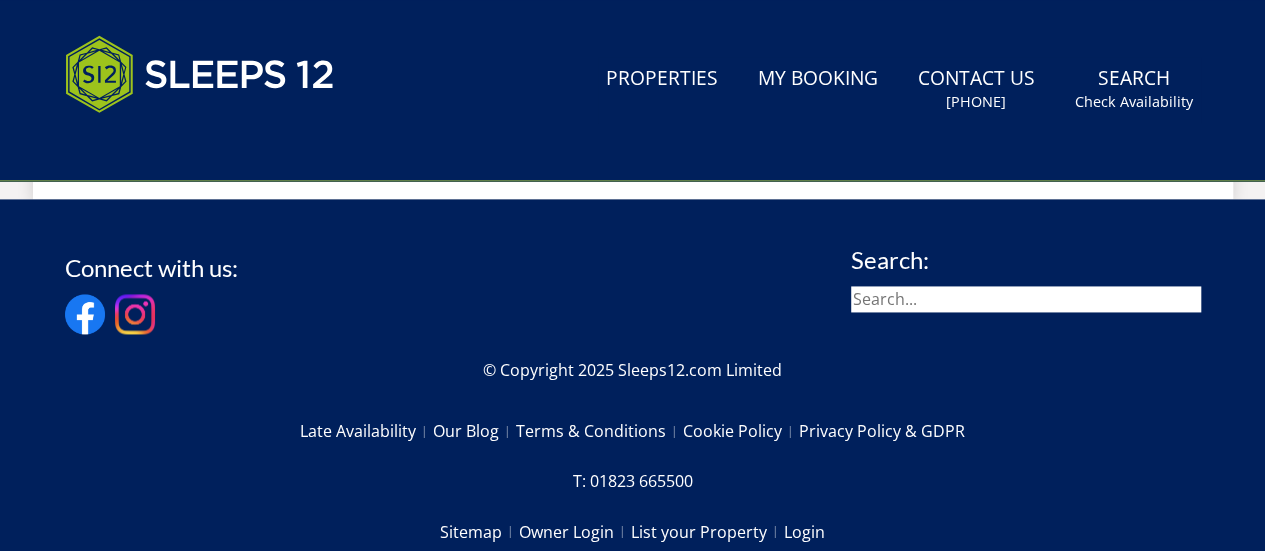 scroll, scrollTop: 0, scrollLeft: 0, axis: both 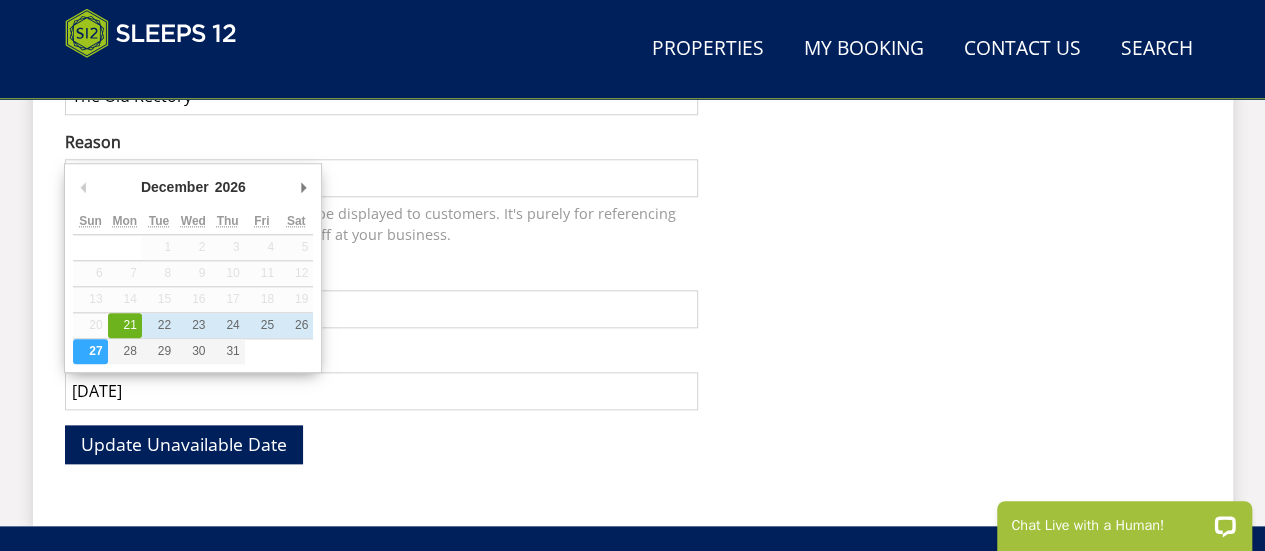 click on "[DATE]" at bounding box center (381, 391) 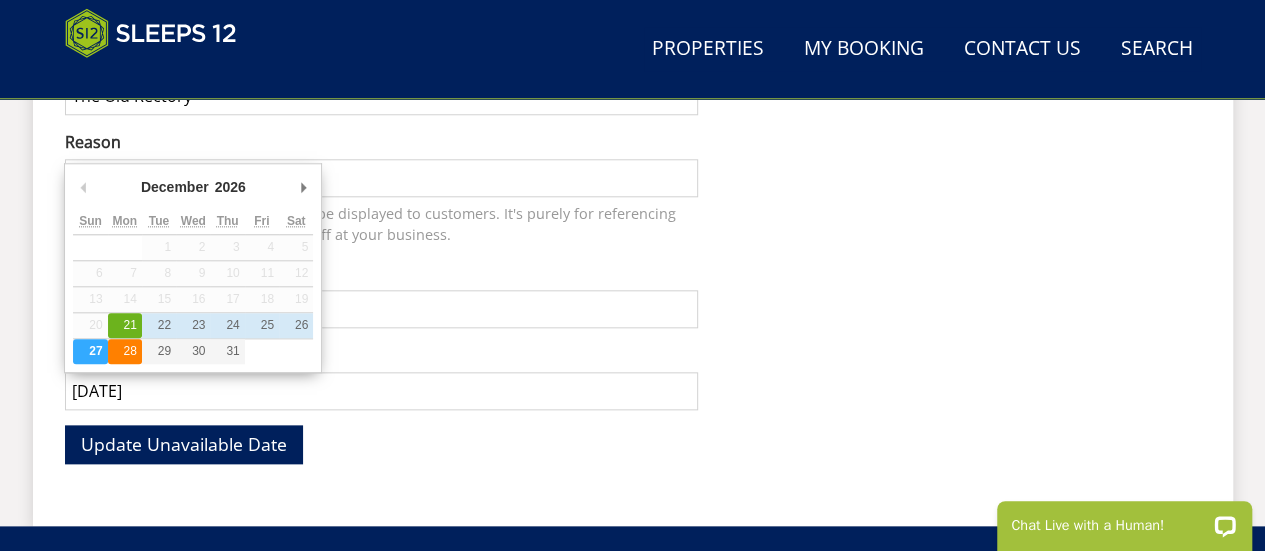 type on "[DATE]" 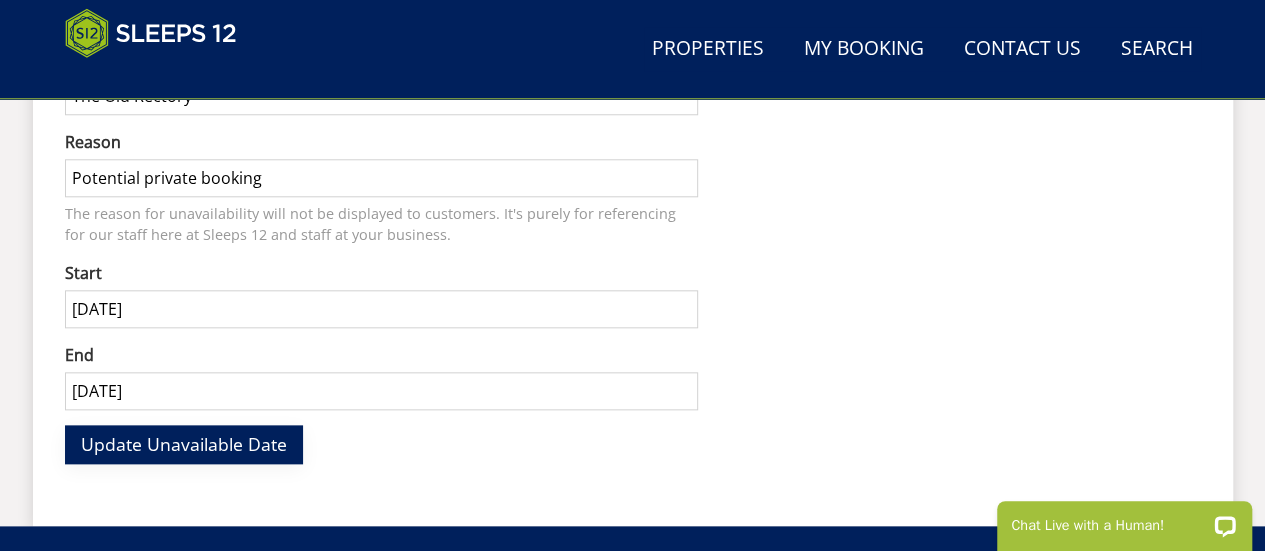 click on "Update Unavailable Date" at bounding box center [184, 444] 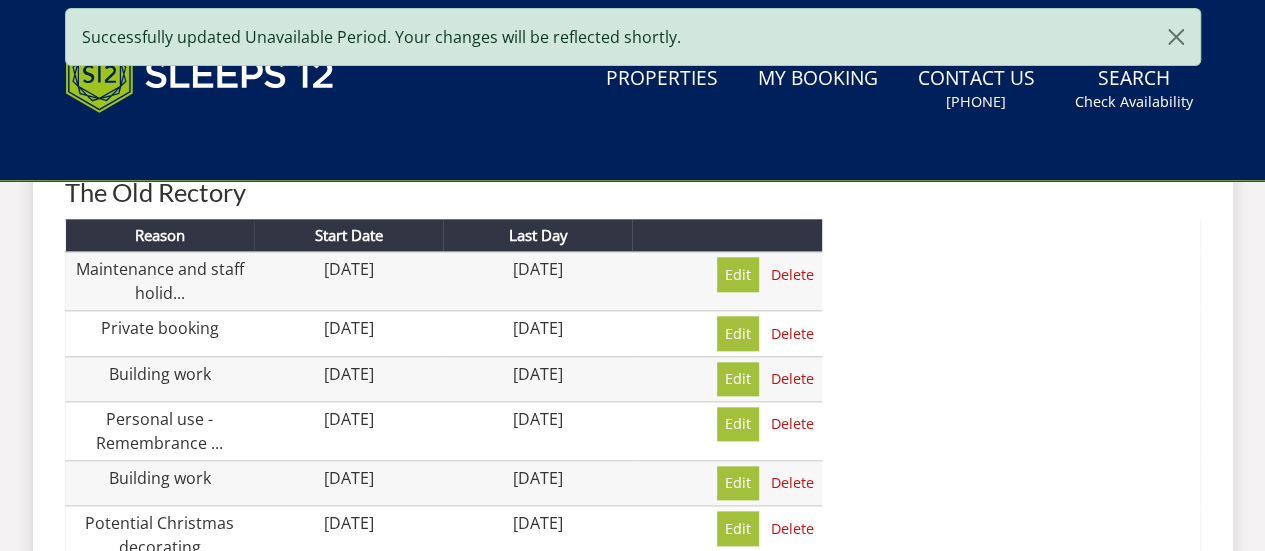 scroll, scrollTop: 0, scrollLeft: 0, axis: both 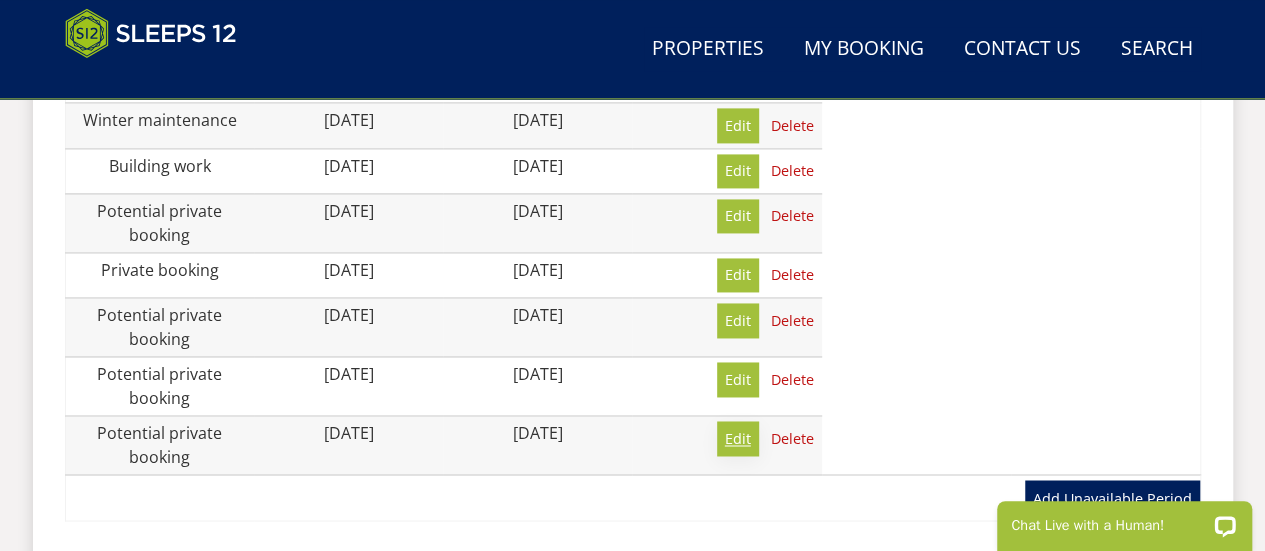 click on "Edit" at bounding box center (738, 438) 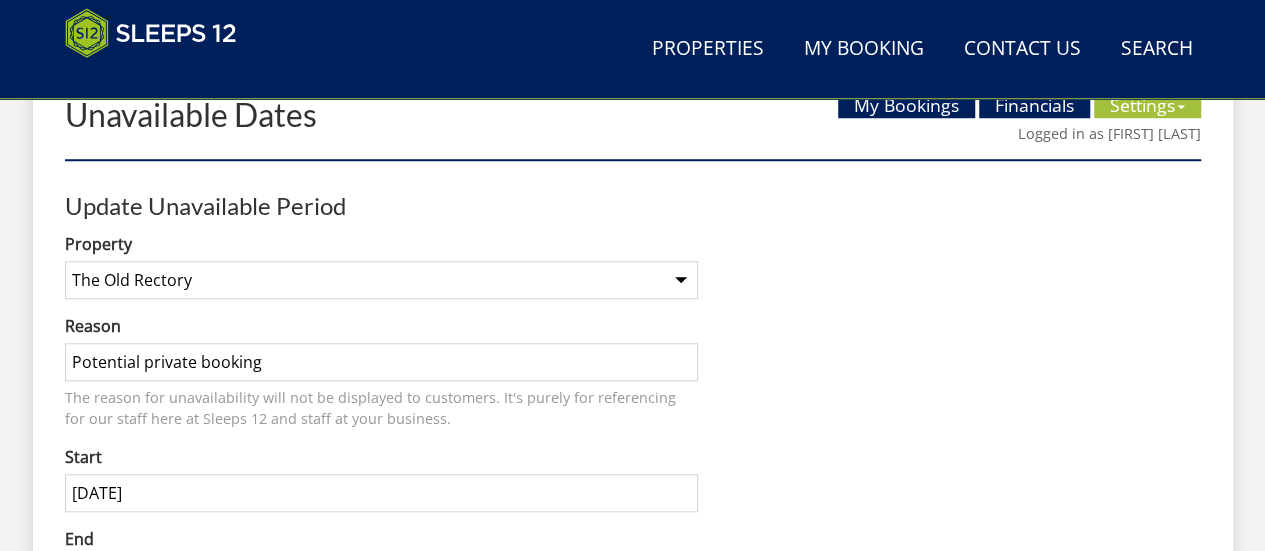 scroll, scrollTop: 774, scrollLeft: 0, axis: vertical 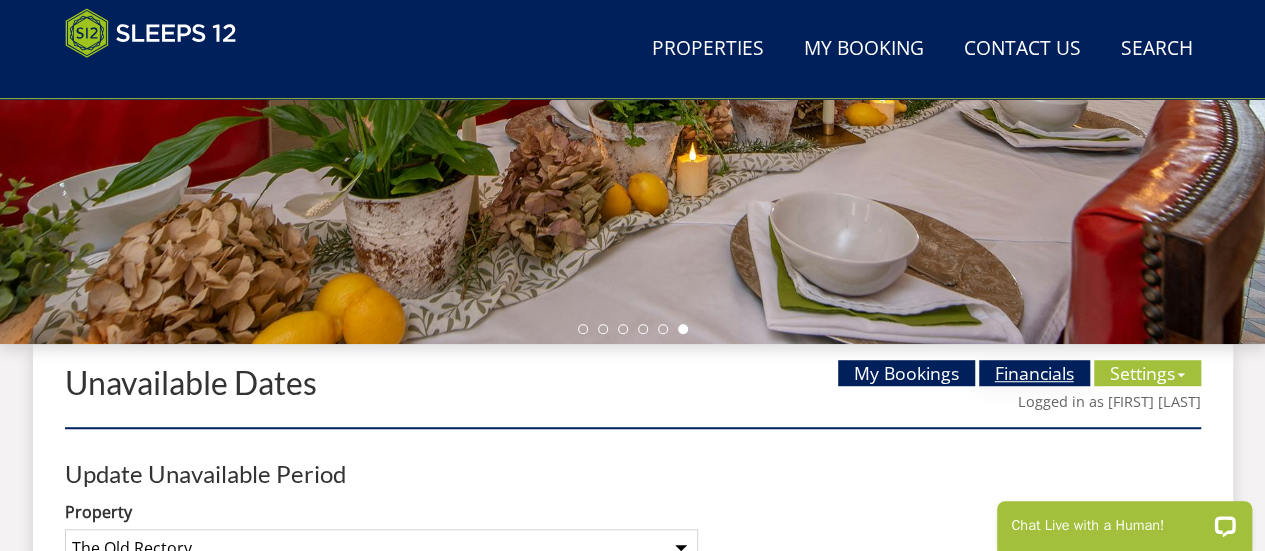 click on "Financials" at bounding box center (1034, 373) 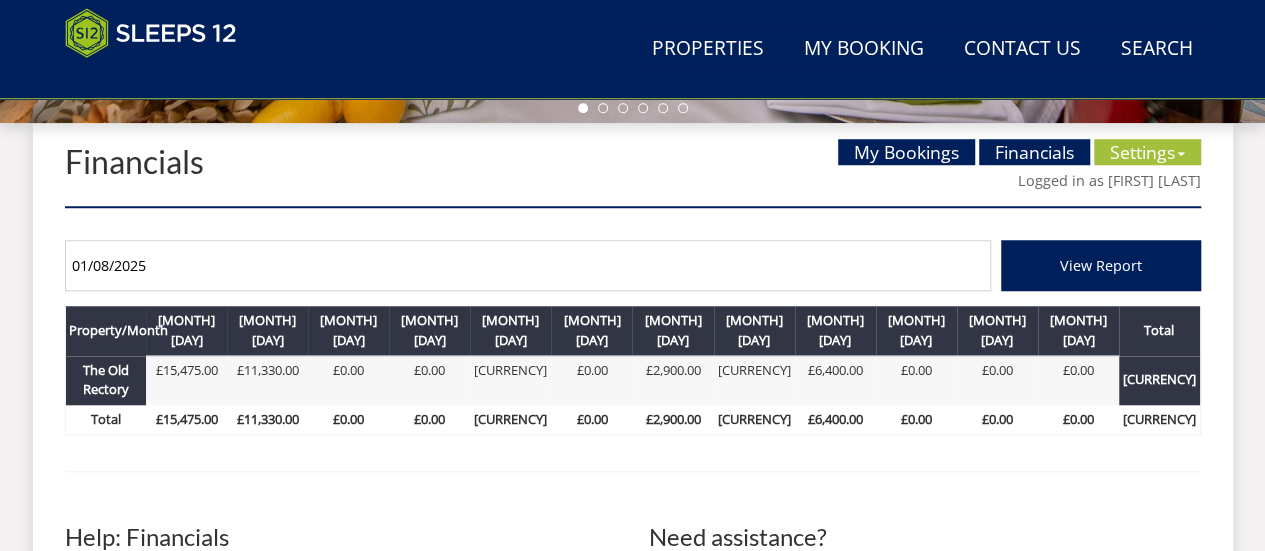 scroll, scrollTop: 723, scrollLeft: 0, axis: vertical 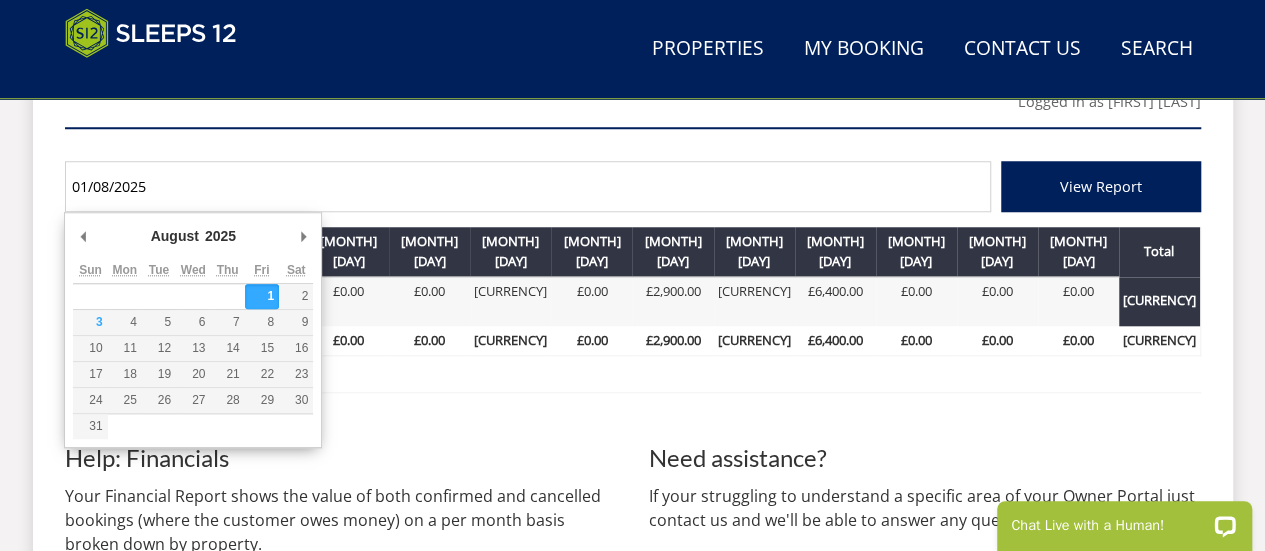 click on "01/08/2025" at bounding box center (528, 186) 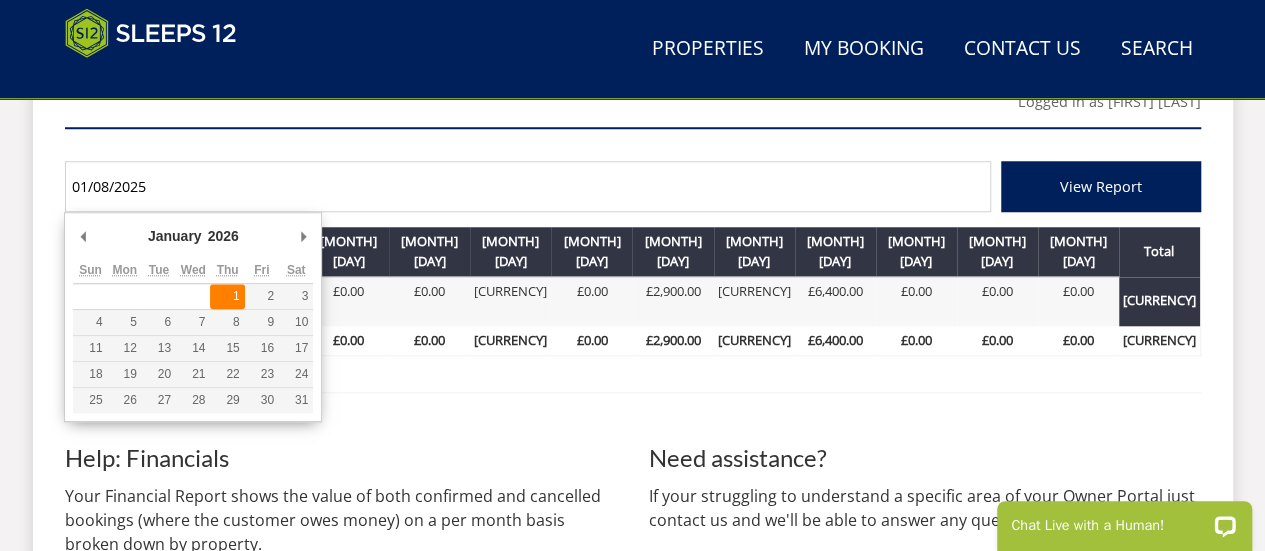 type on "[DATE]" 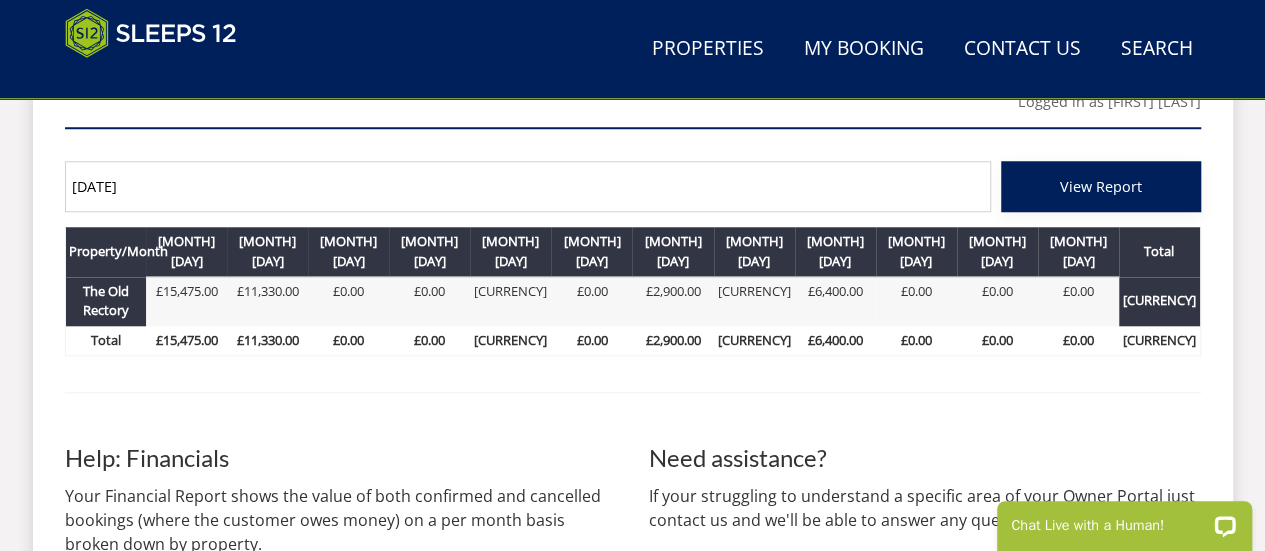 click on "View Report" at bounding box center [1101, 186] 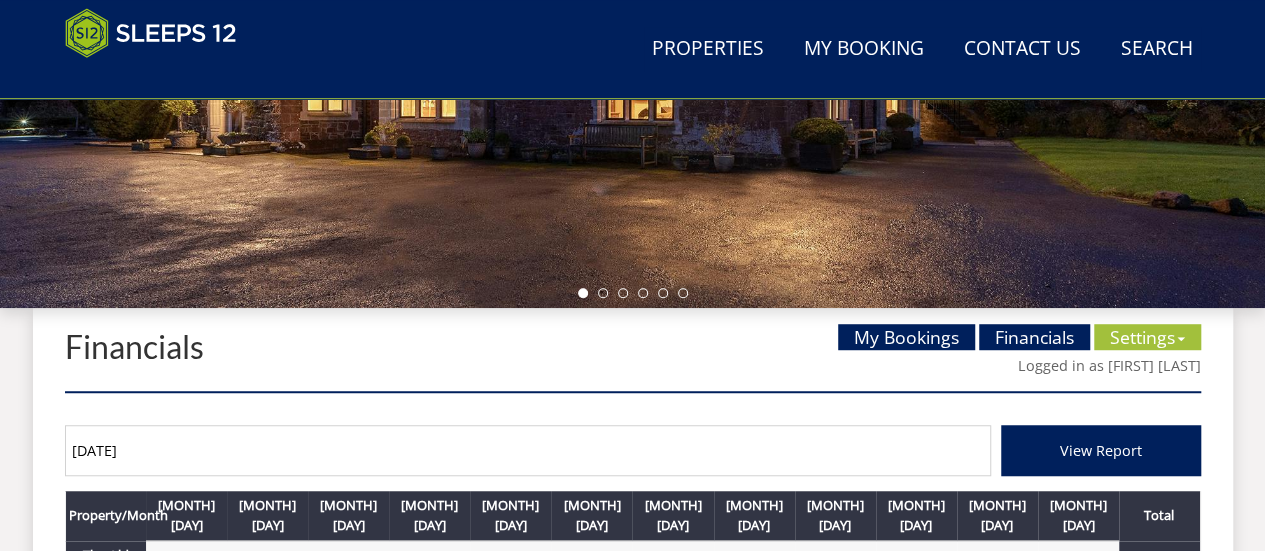 scroll, scrollTop: 673, scrollLeft: 0, axis: vertical 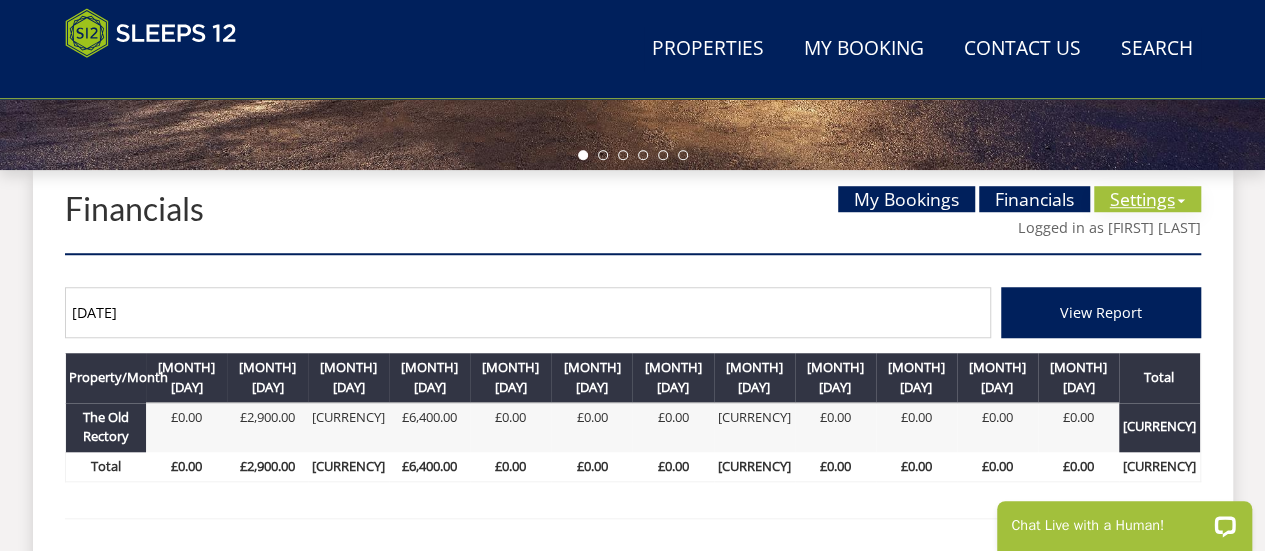 click on "Settings" at bounding box center [1147, 199] 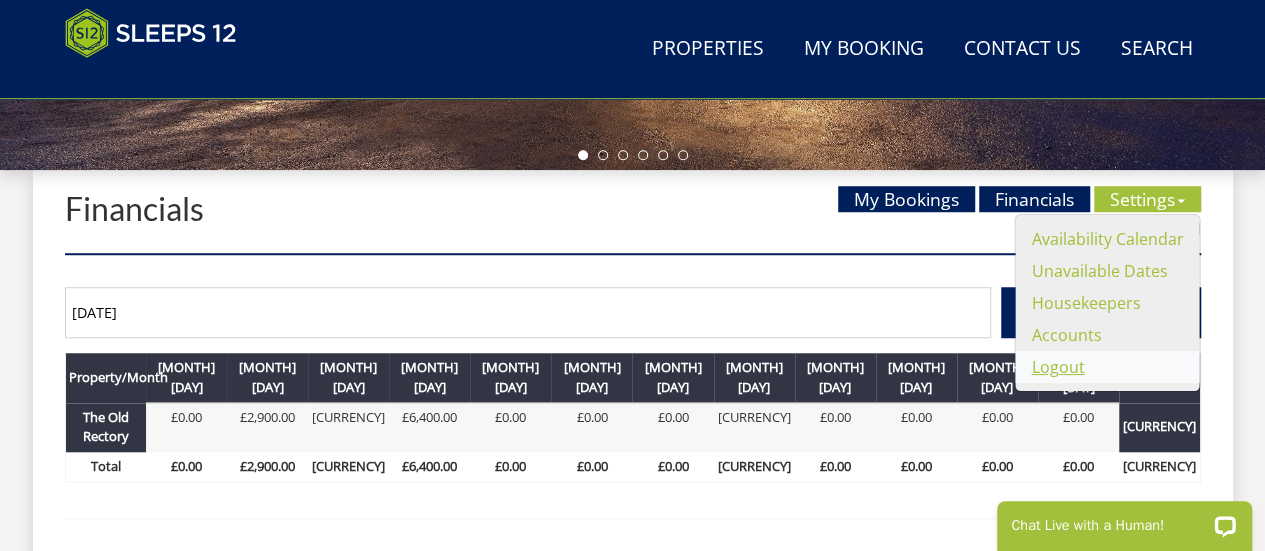 click on "Logout" at bounding box center [1057, 367] 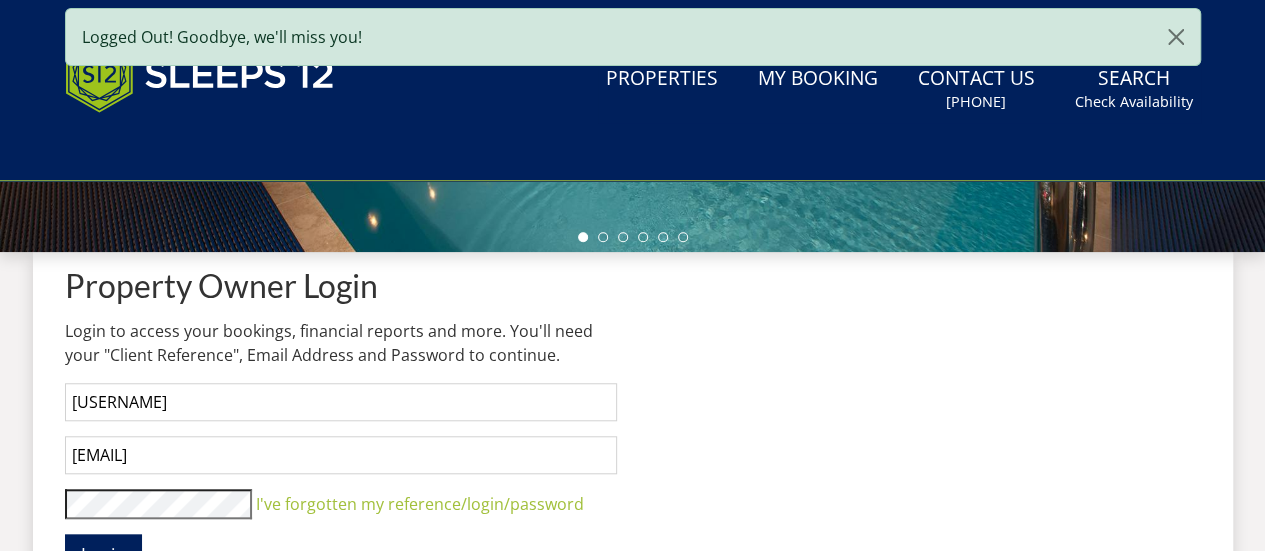 scroll, scrollTop: 0, scrollLeft: 0, axis: both 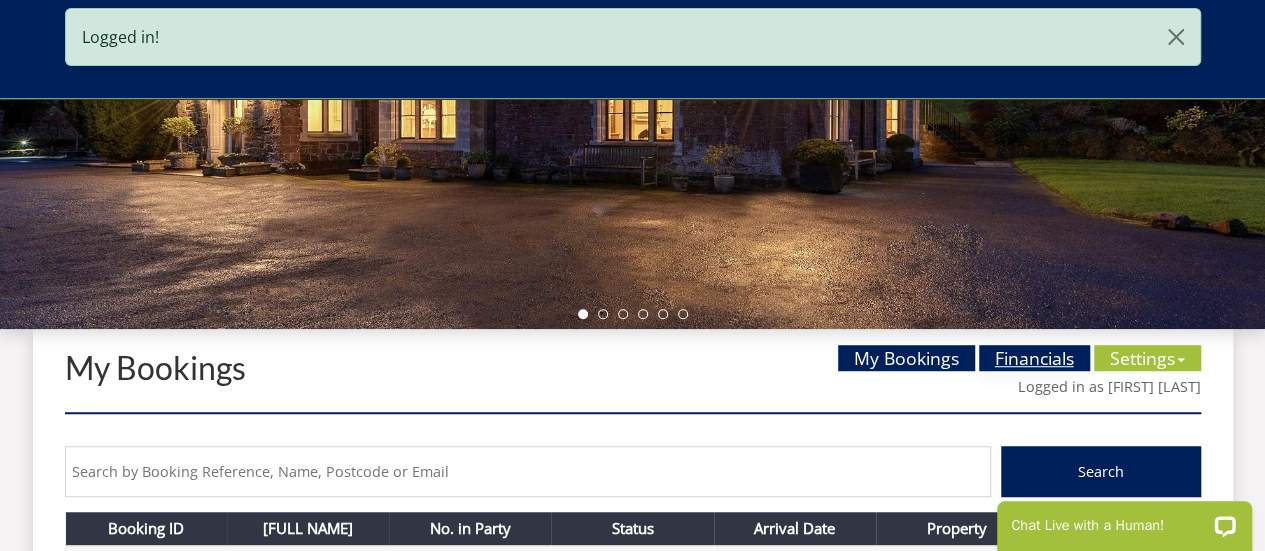 click on "Financials" at bounding box center (1034, 358) 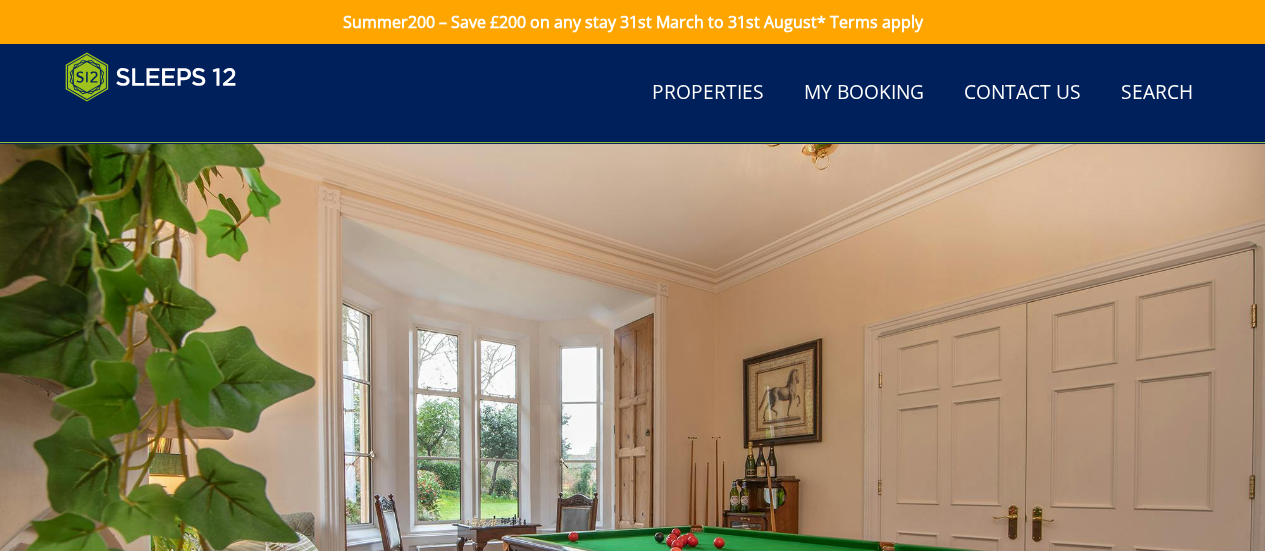 scroll, scrollTop: 284, scrollLeft: 0, axis: vertical 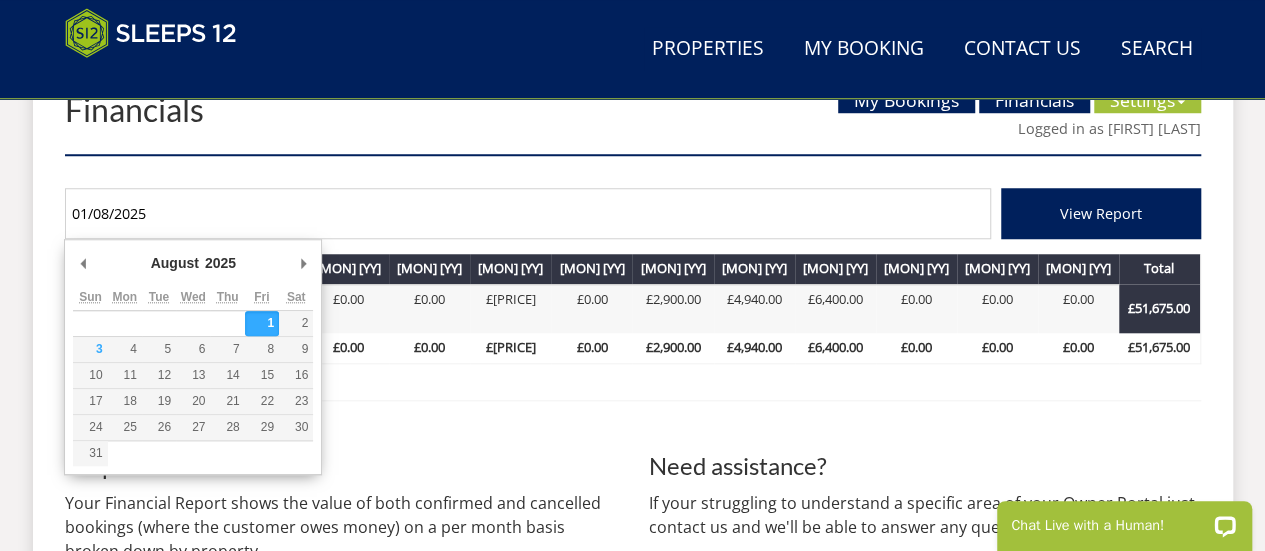 click on "01/08/2025" at bounding box center [528, 213] 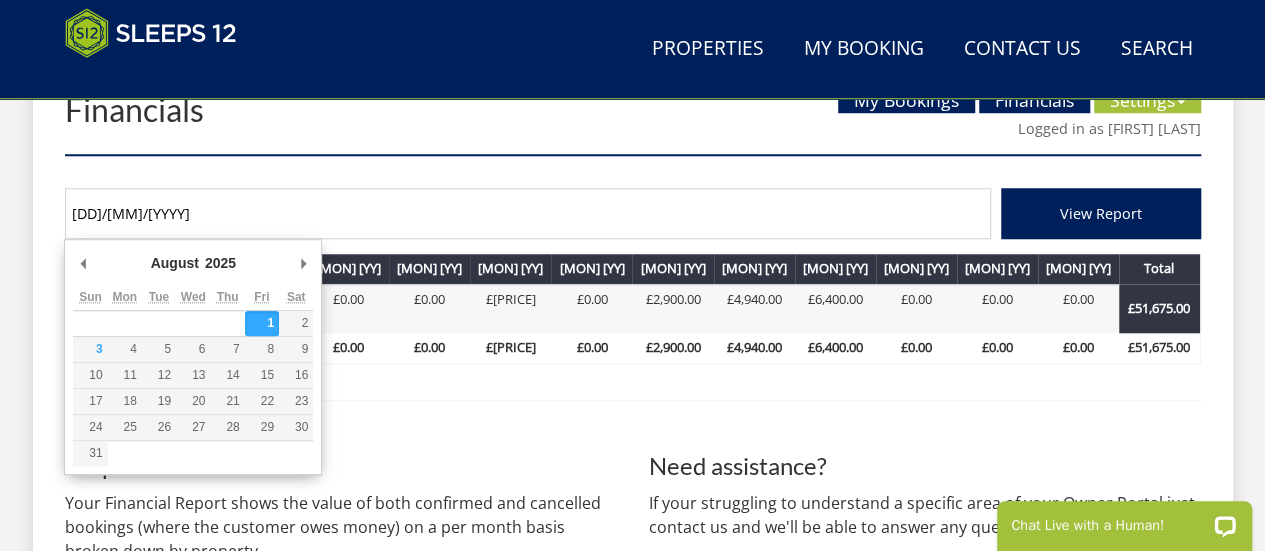 type on "01/05/2025" 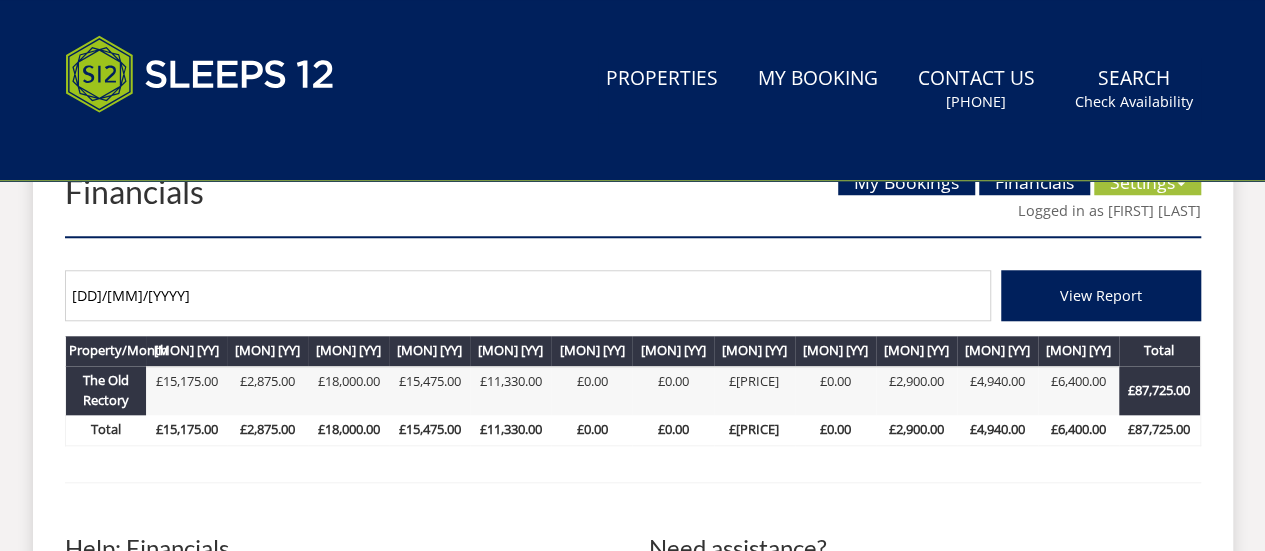 scroll, scrollTop: 0, scrollLeft: 0, axis: both 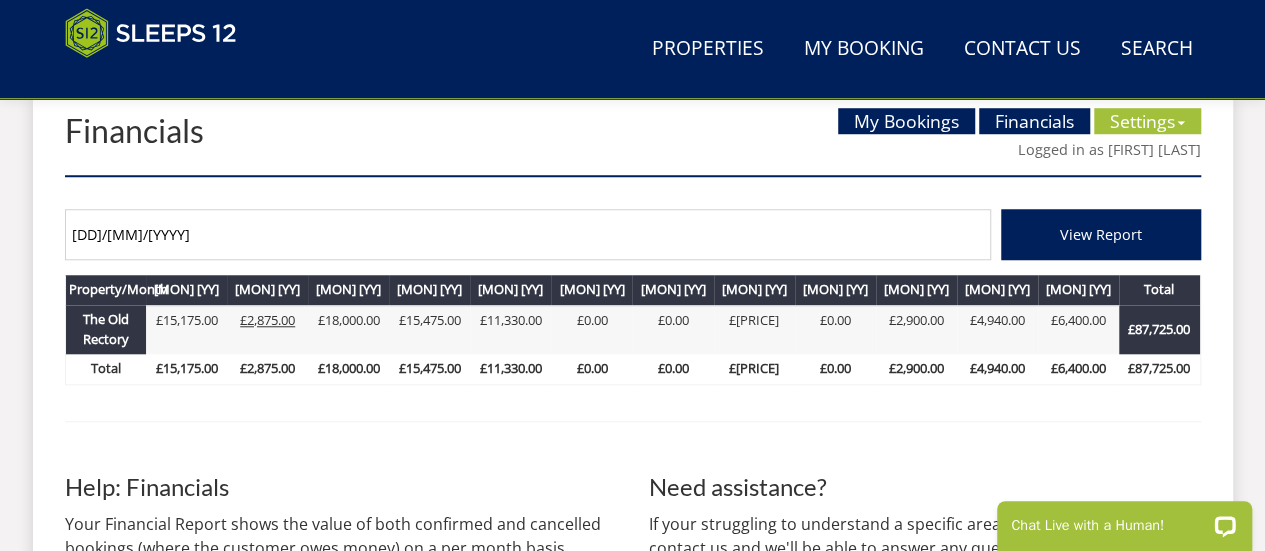 click on "£2,875.00" at bounding box center (267, 320) 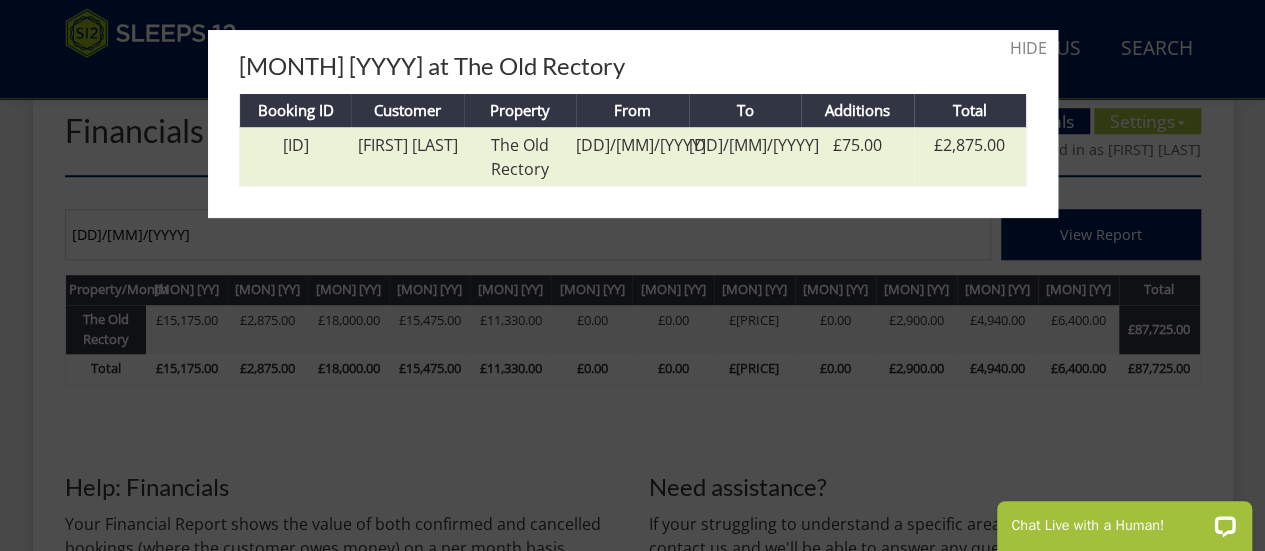 drag, startPoint x: 324, startPoint y: 145, endPoint x: 268, endPoint y: 147, distance: 56.0357 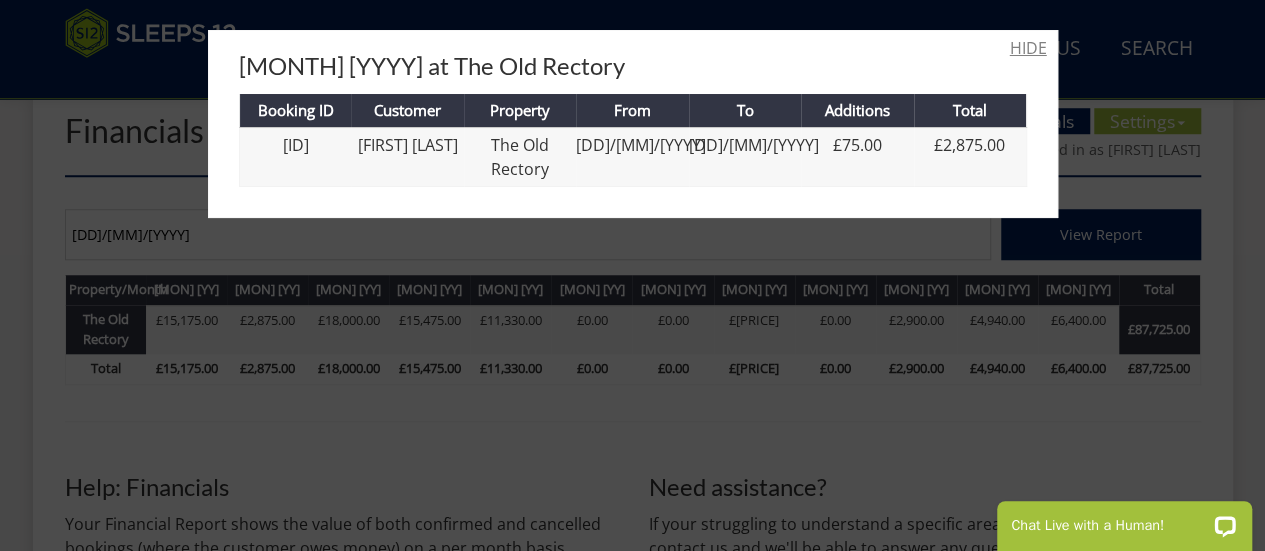 click on "HIDE" at bounding box center [1028, 48] 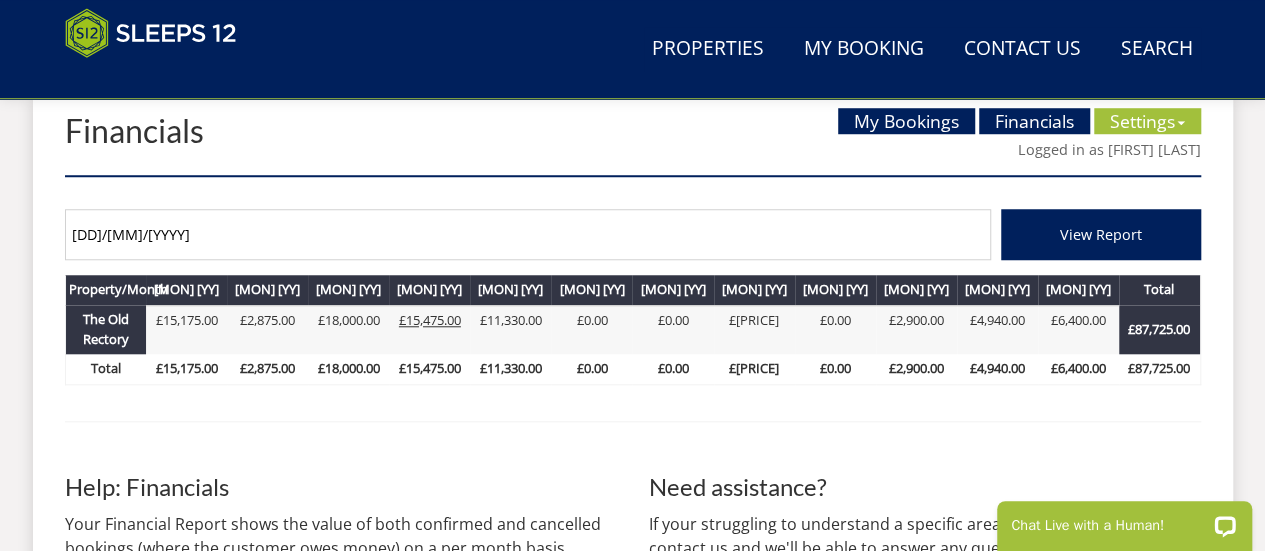 click on "£15,475.00" at bounding box center [430, 320] 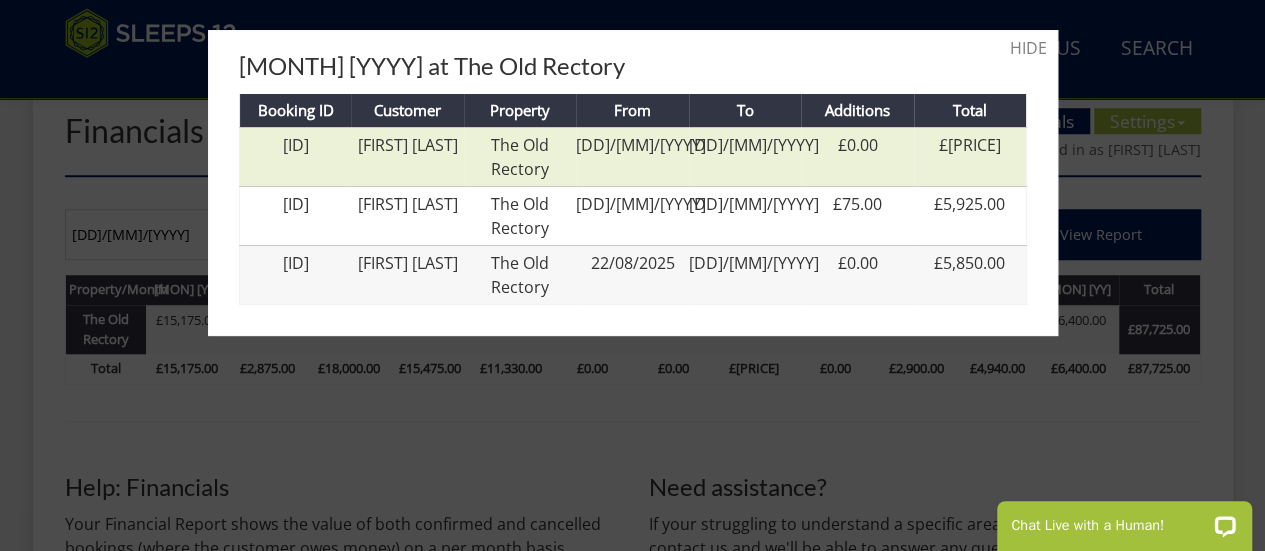 drag, startPoint x: 265, startPoint y: 147, endPoint x: 324, endPoint y: 148, distance: 59.008472 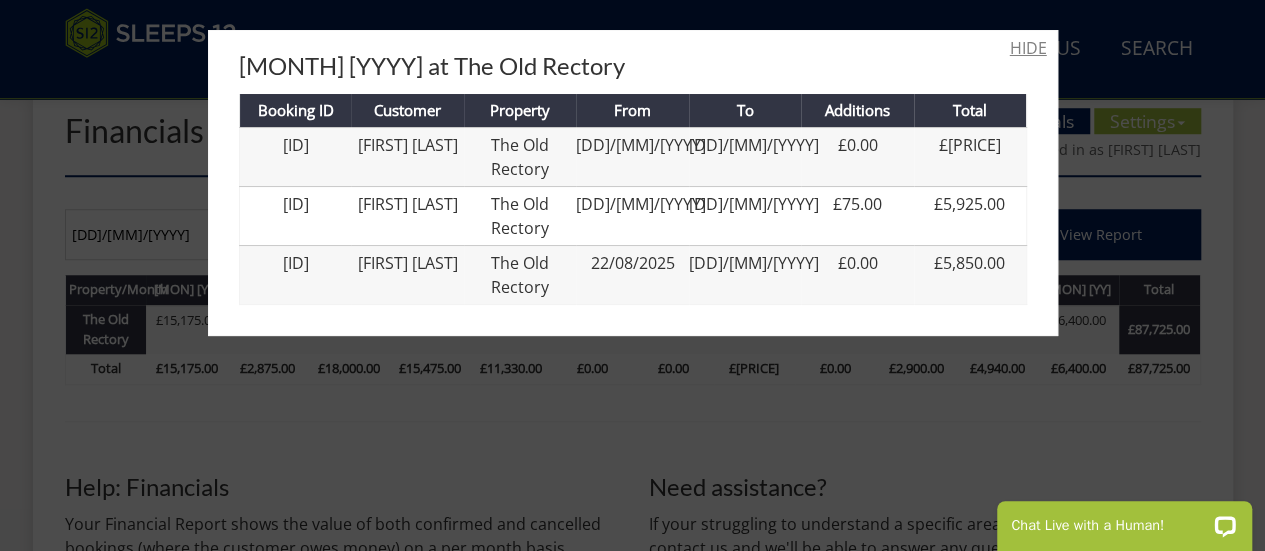 click on "HIDE" at bounding box center (1028, 48) 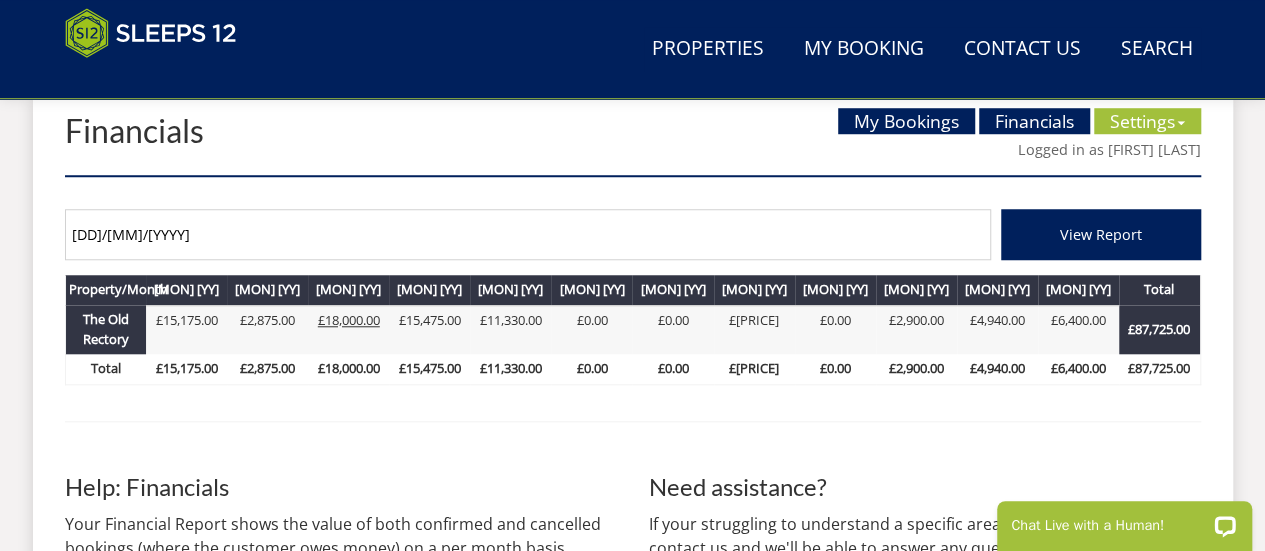 click on "£18,000.00" at bounding box center (349, 320) 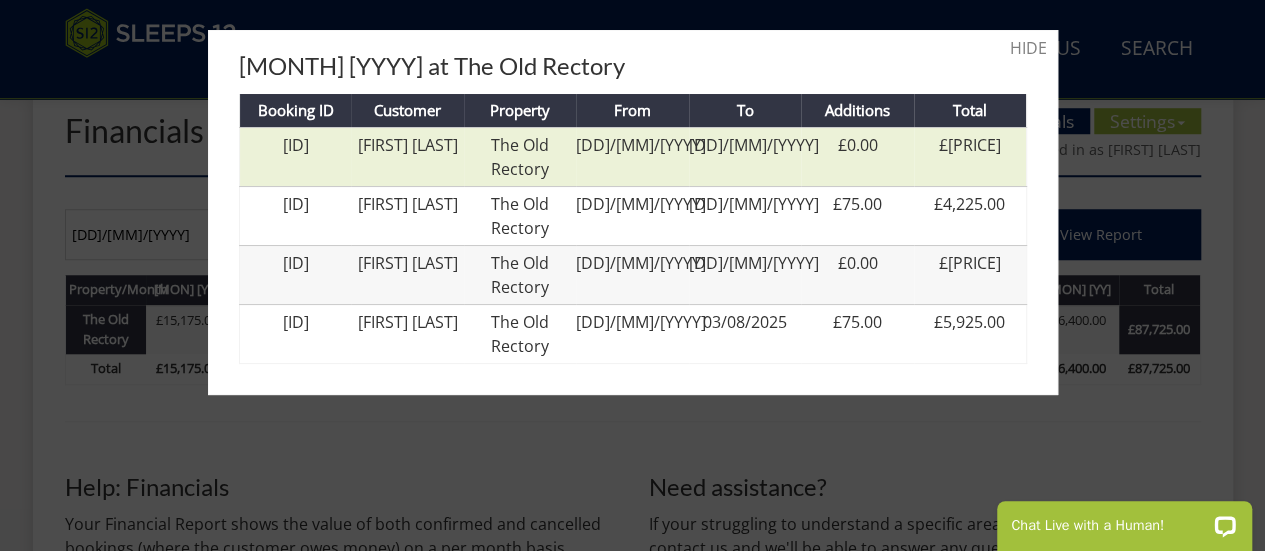 drag, startPoint x: 265, startPoint y: 141, endPoint x: 318, endPoint y: 145, distance: 53.15073 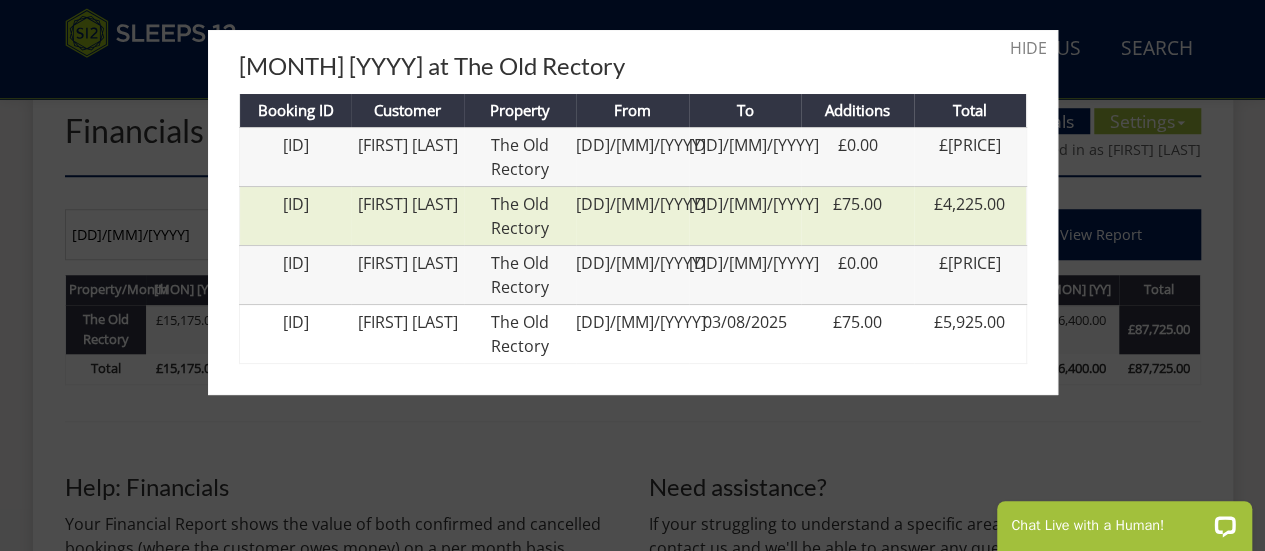 drag, startPoint x: 323, startPoint y: 207, endPoint x: 265, endPoint y: 207, distance: 58 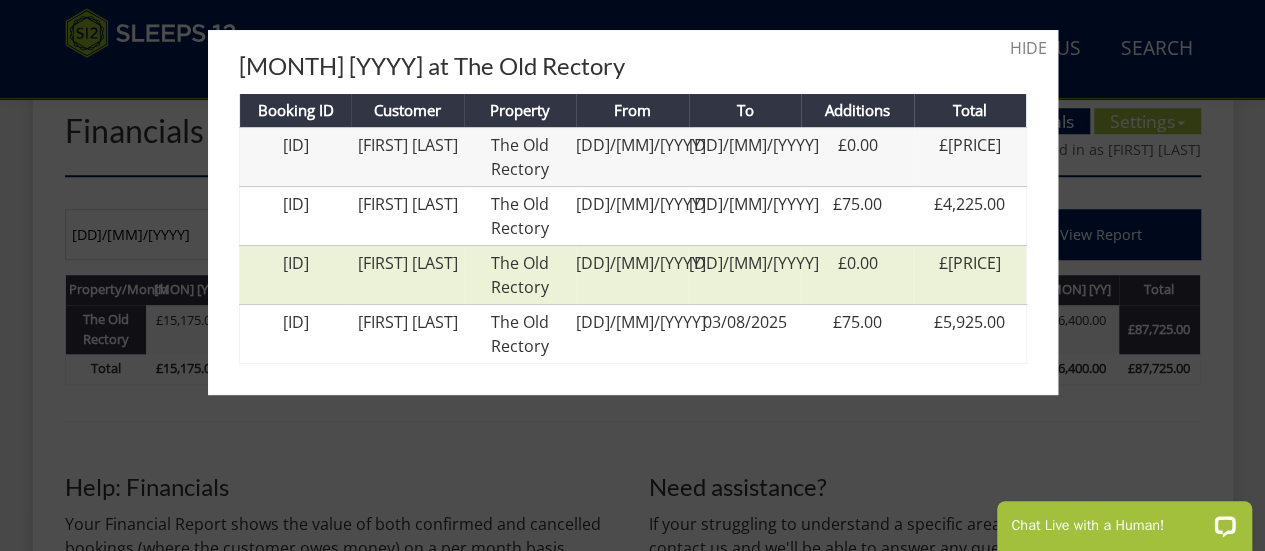 drag, startPoint x: 331, startPoint y: 267, endPoint x: 260, endPoint y: 267, distance: 71 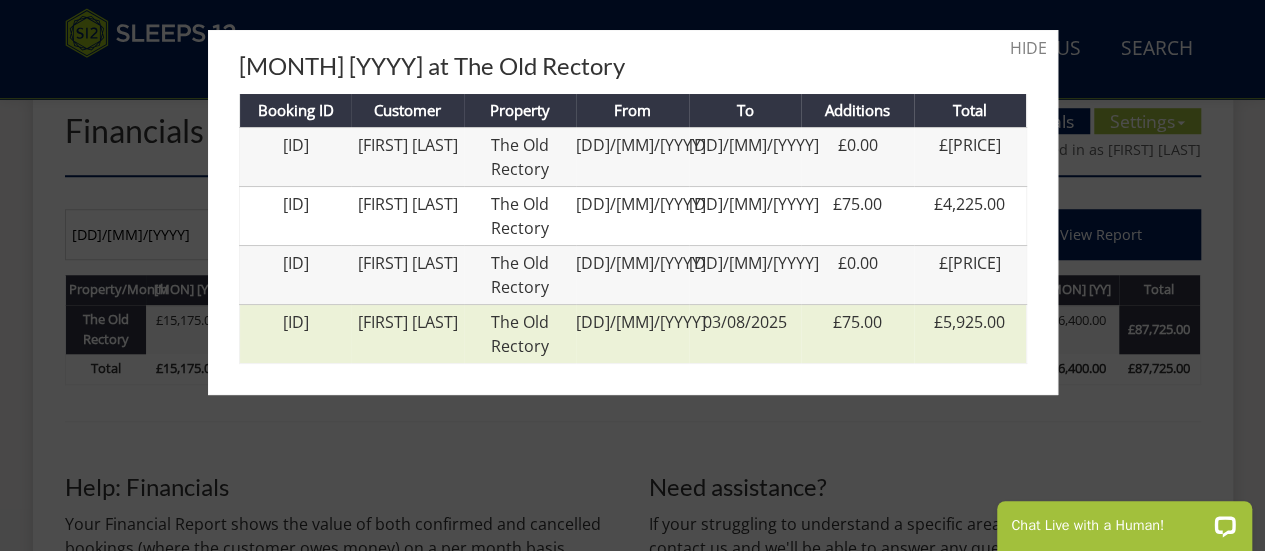 drag, startPoint x: 258, startPoint y: 325, endPoint x: 318, endPoint y: 327, distance: 60.033325 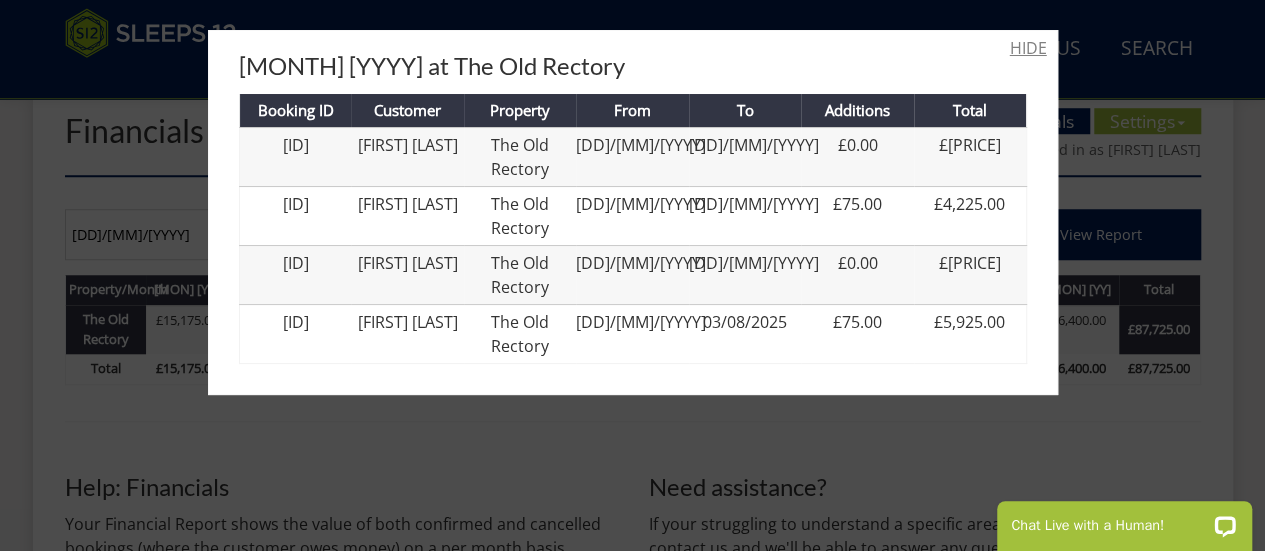 click on "HIDE" at bounding box center [1028, 48] 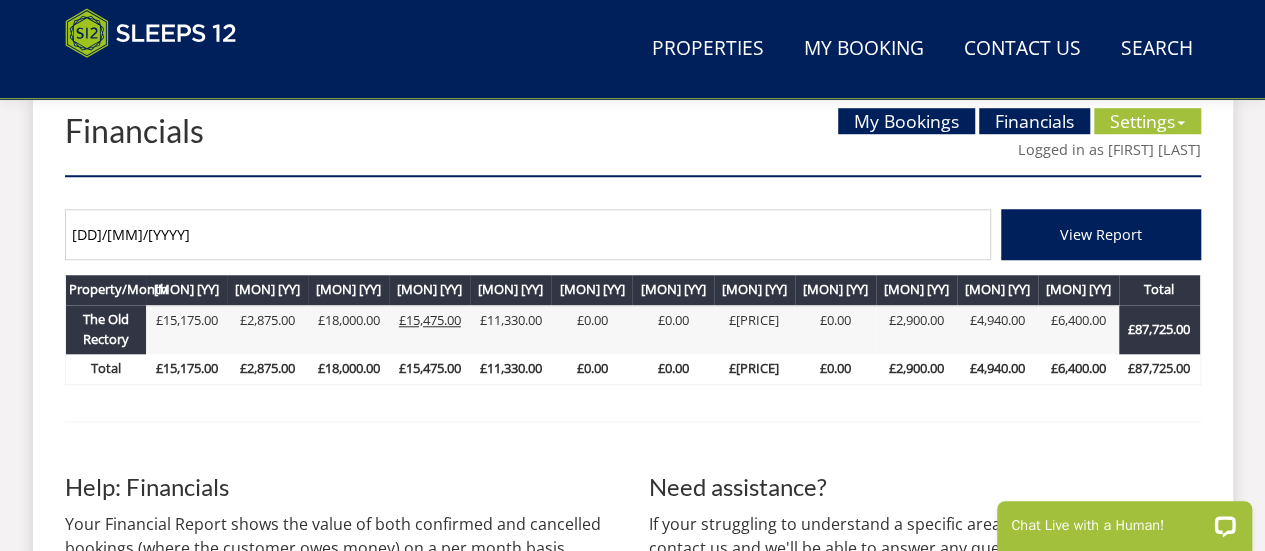 click on "£15,475.00" at bounding box center (430, 320) 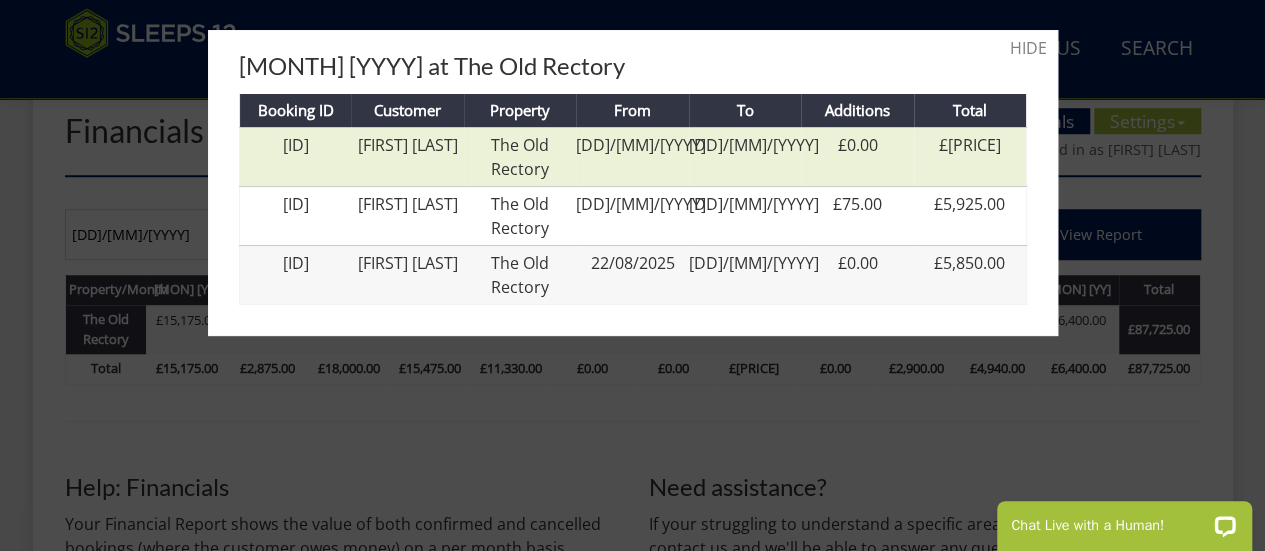 drag, startPoint x: 322, startPoint y: 150, endPoint x: 268, endPoint y: 153, distance: 54.08327 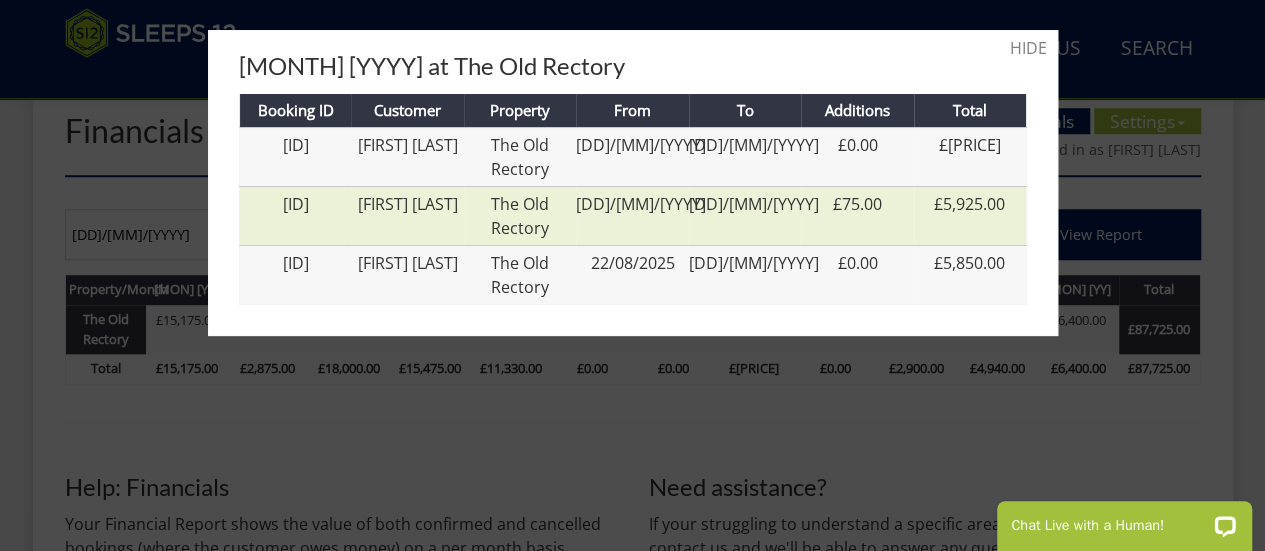 drag, startPoint x: 324, startPoint y: 205, endPoint x: 258, endPoint y: 208, distance: 66.068146 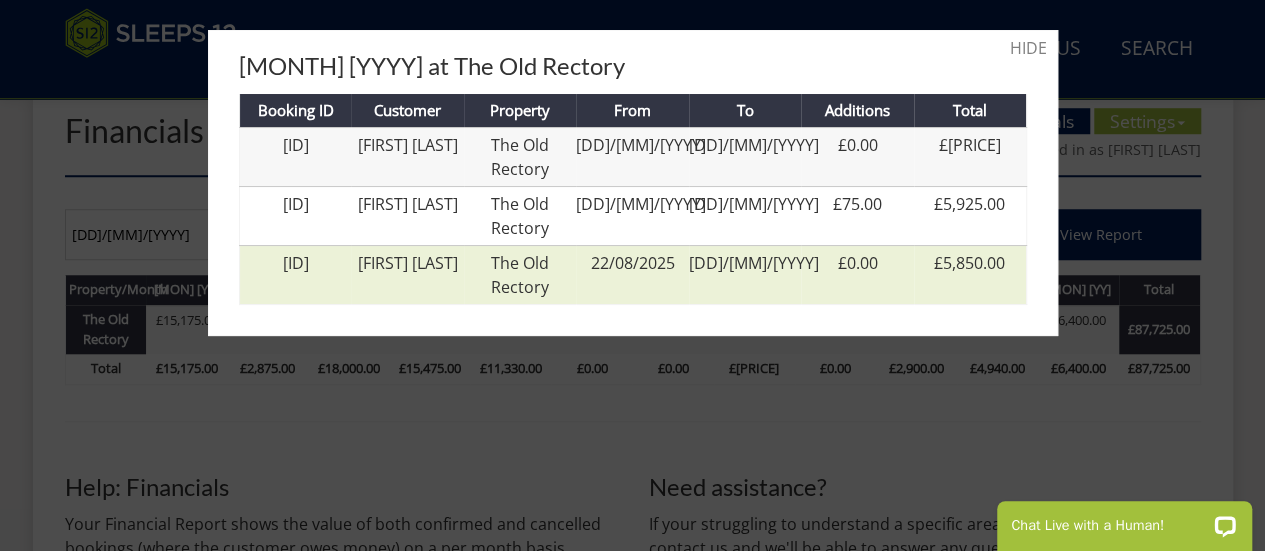 drag, startPoint x: 254, startPoint y: 263, endPoint x: 316, endPoint y: 267, distance: 62.1289 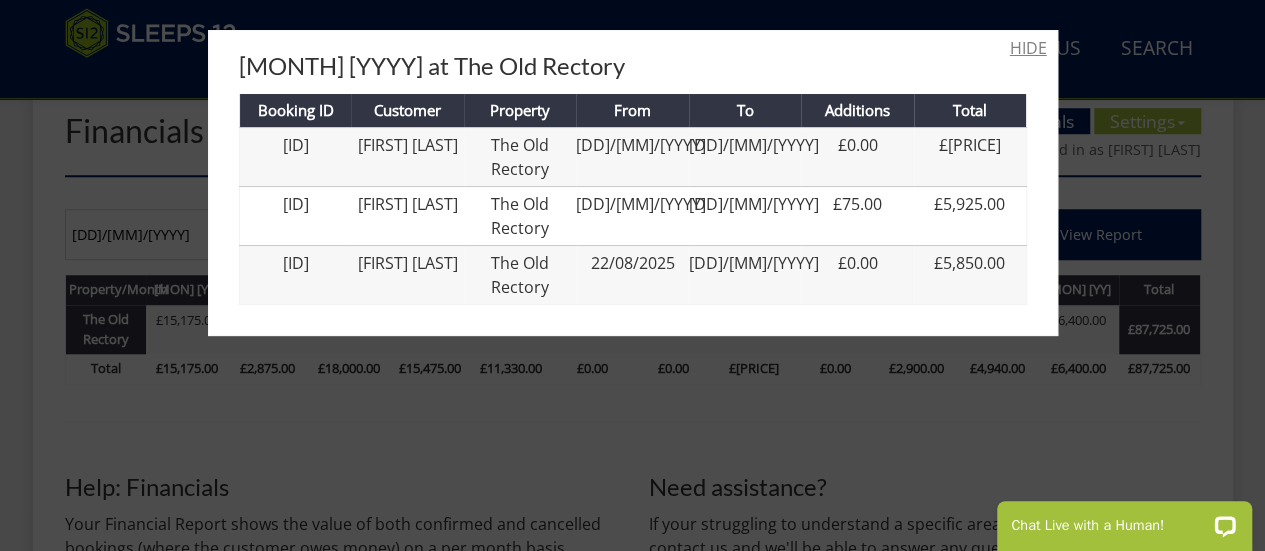 click on "HIDE" at bounding box center (1028, 48) 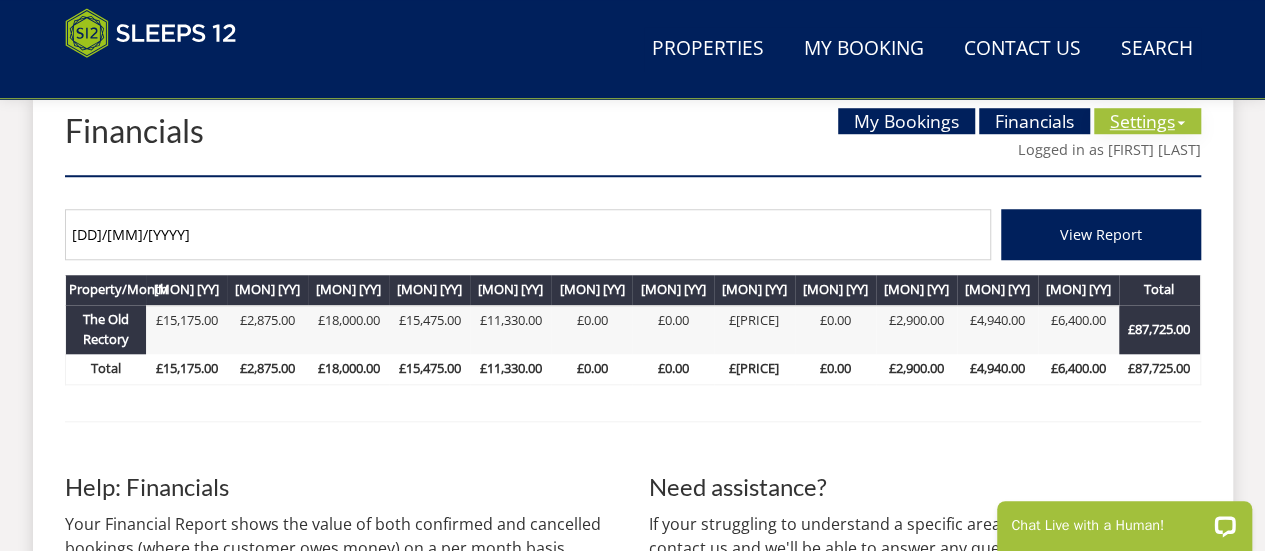 click on "Settings" at bounding box center [1147, 121] 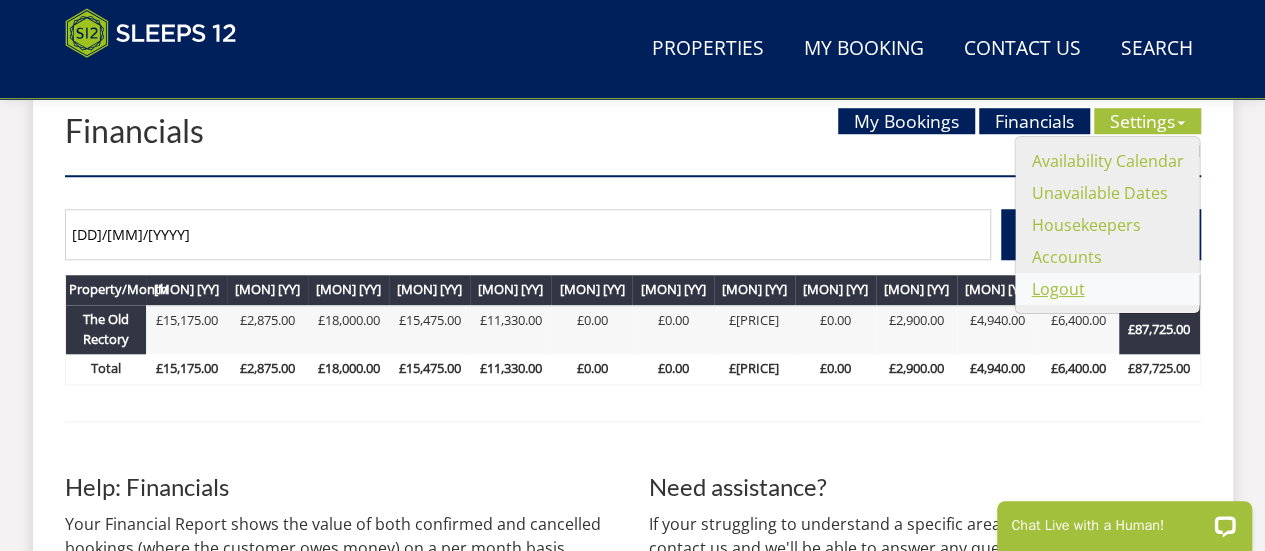 click on "Logout" at bounding box center (1057, 289) 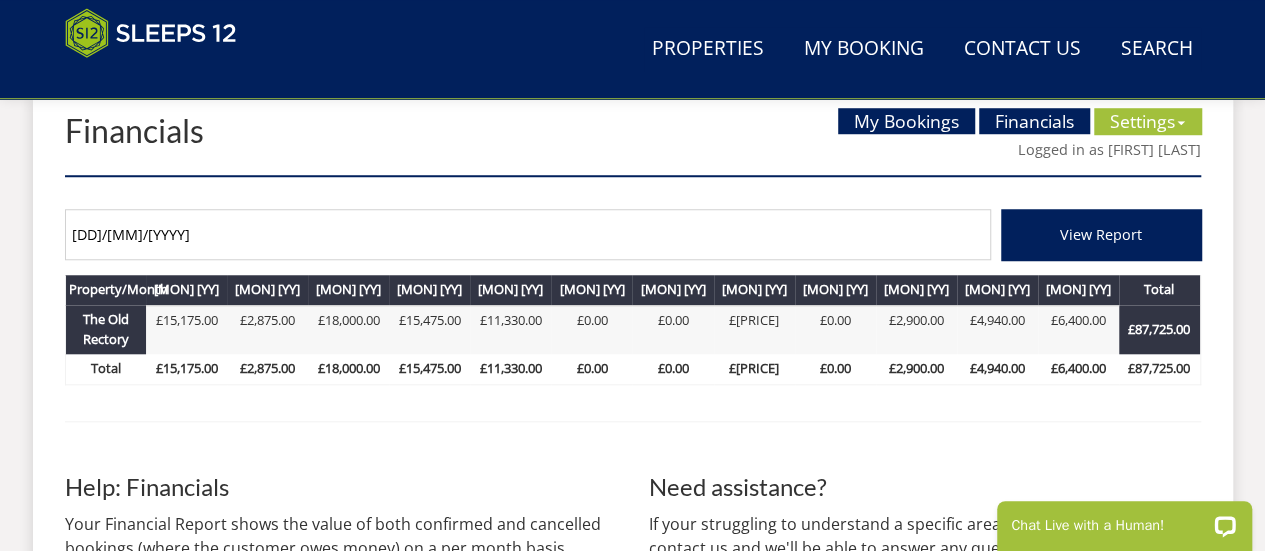 scroll, scrollTop: 0, scrollLeft: 0, axis: both 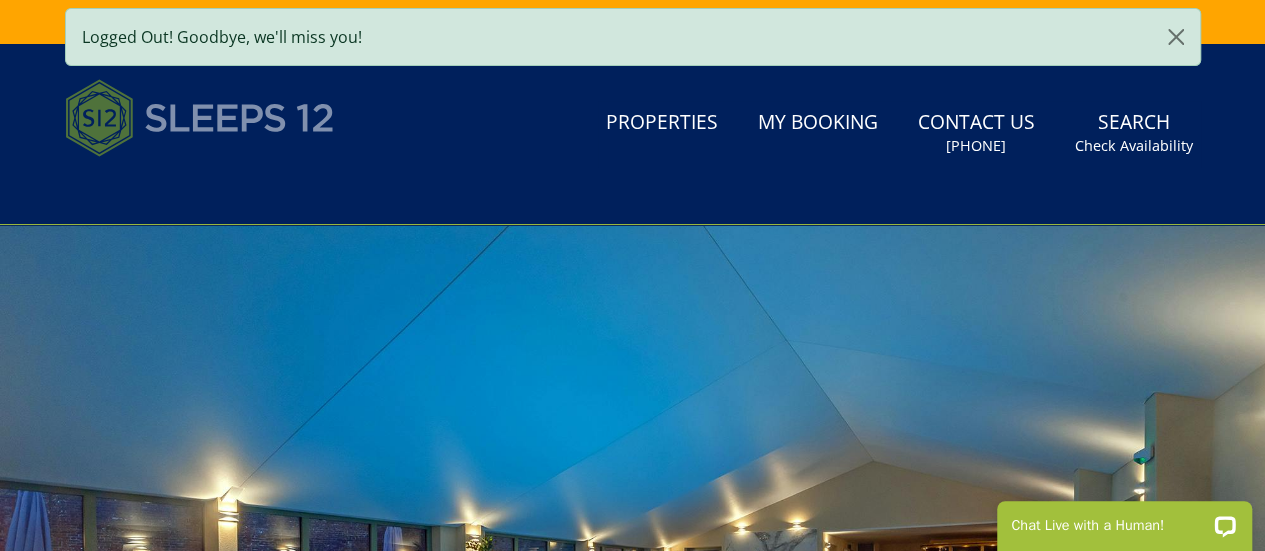 click at bounding box center [200, 118] 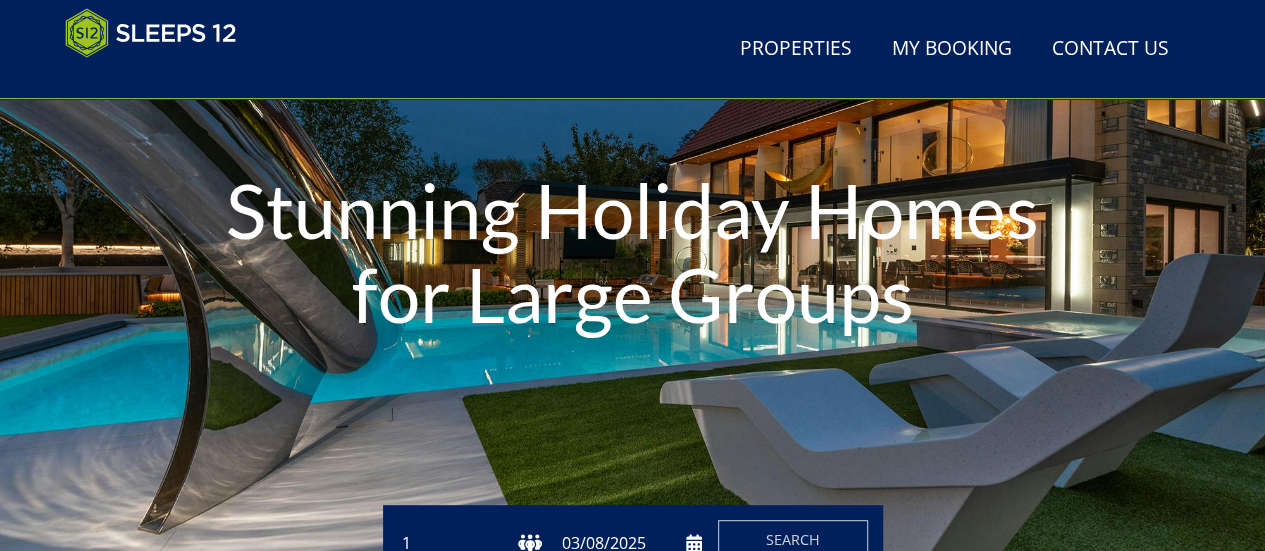 scroll, scrollTop: 241, scrollLeft: 0, axis: vertical 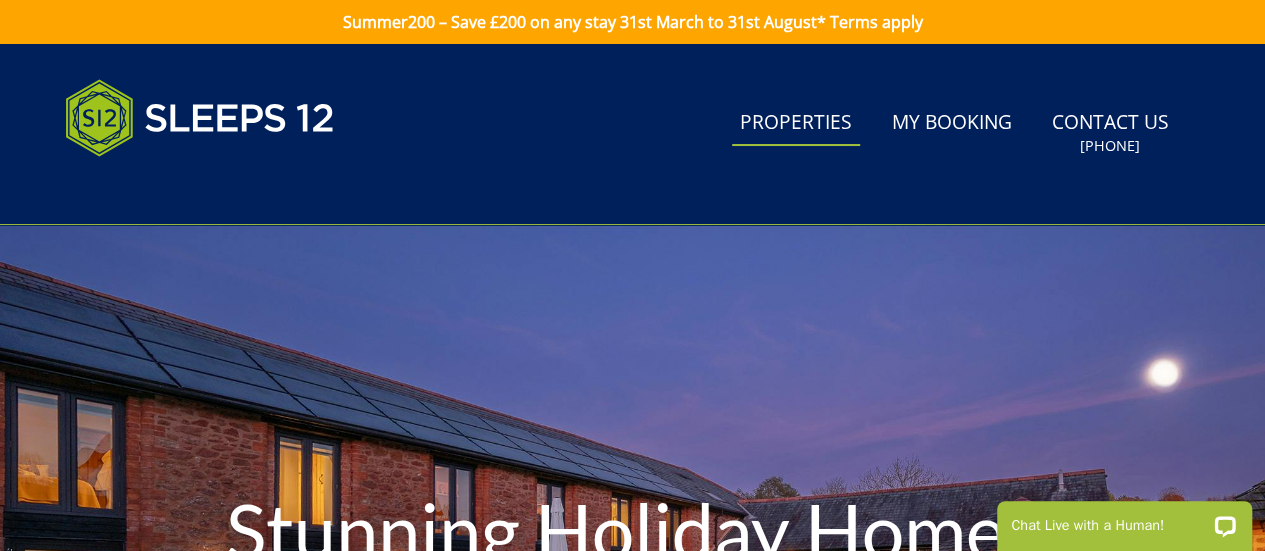 click on "Properties" at bounding box center [796, 123] 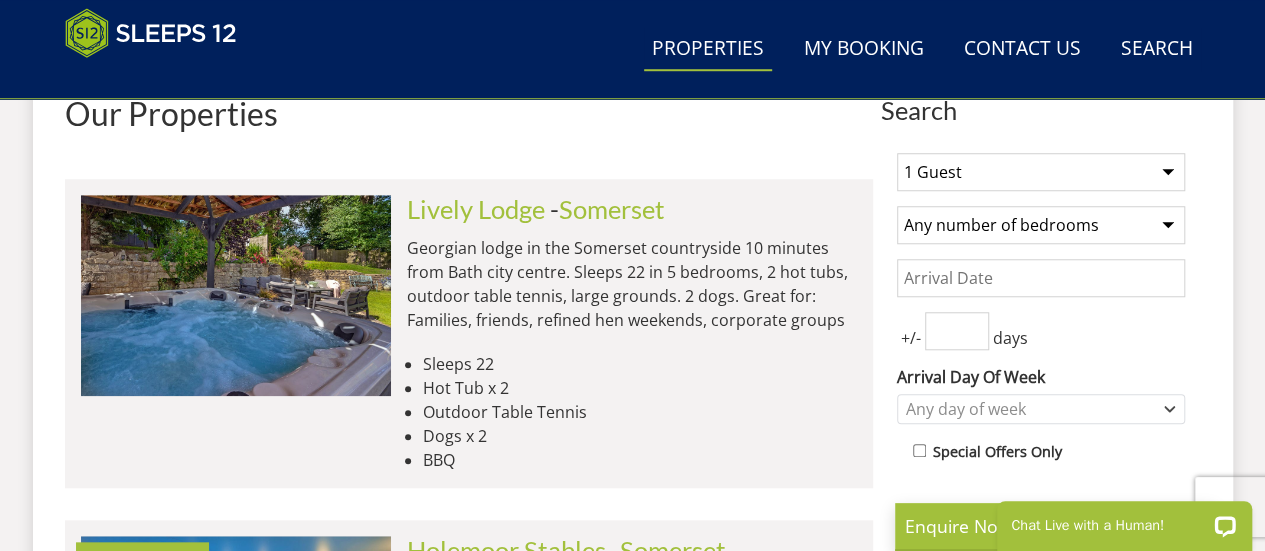 scroll, scrollTop: 773, scrollLeft: 0, axis: vertical 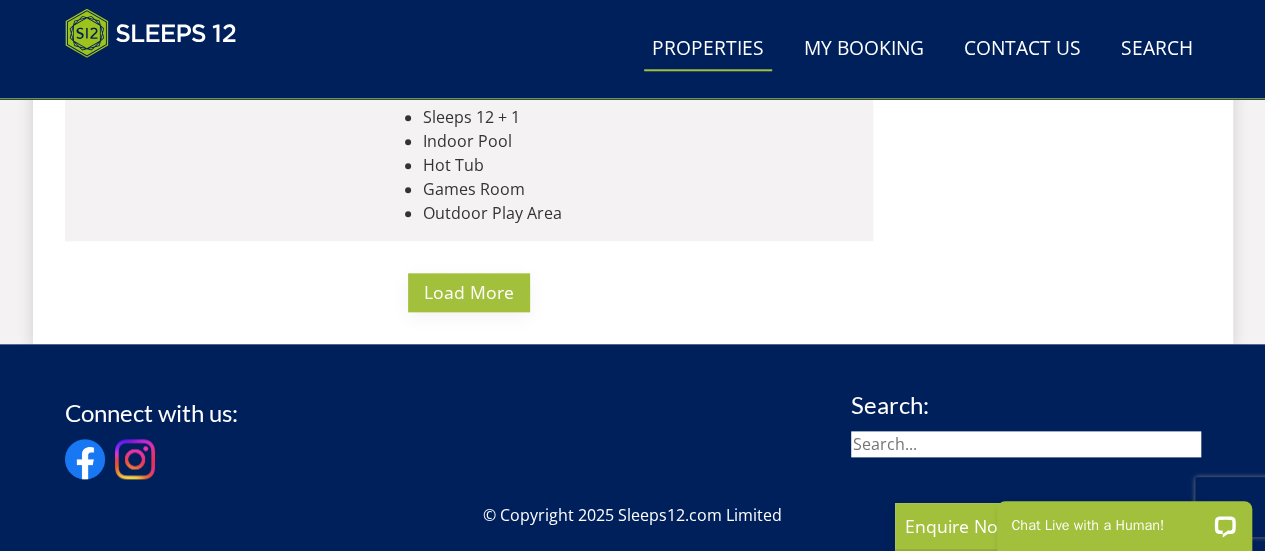 click on "Load More" at bounding box center [469, 292] 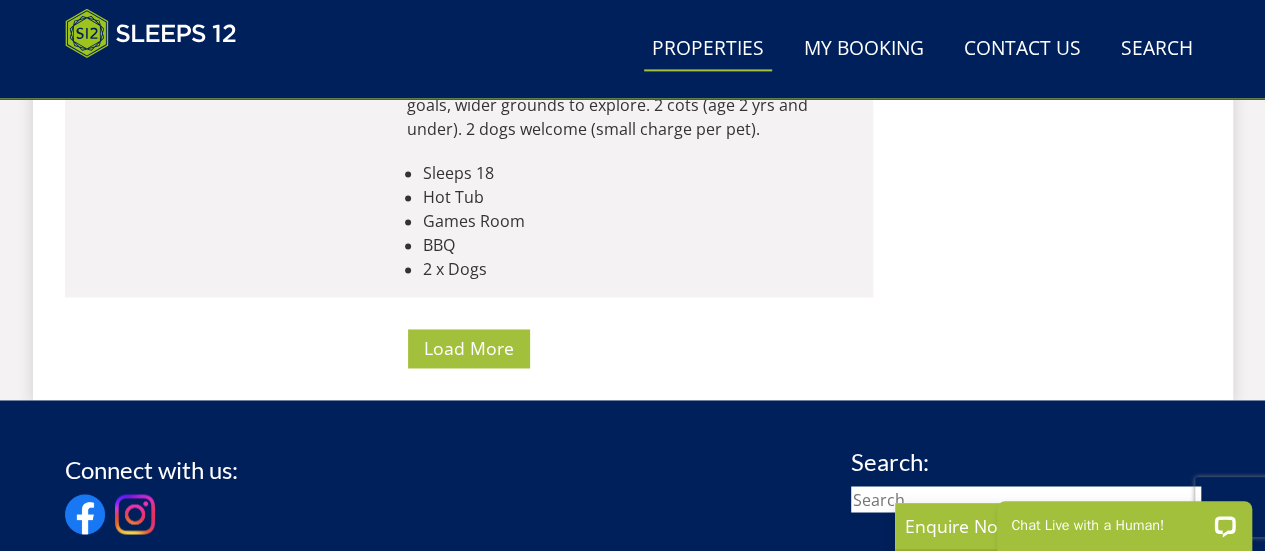 scroll, scrollTop: 16634, scrollLeft: 0, axis: vertical 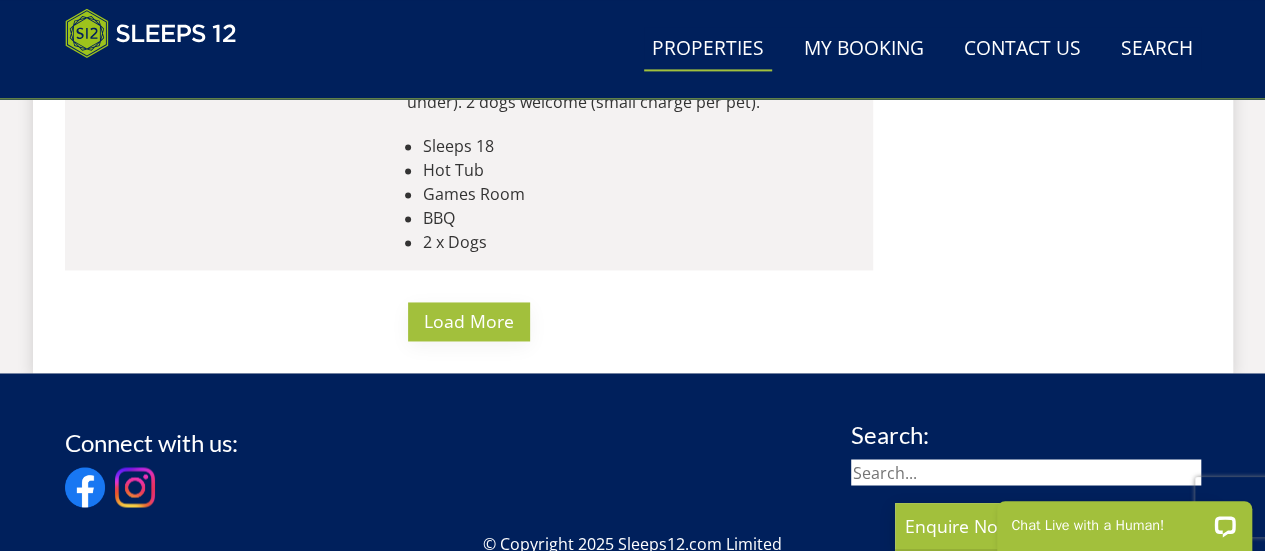 click on "Load More" at bounding box center [469, 321] 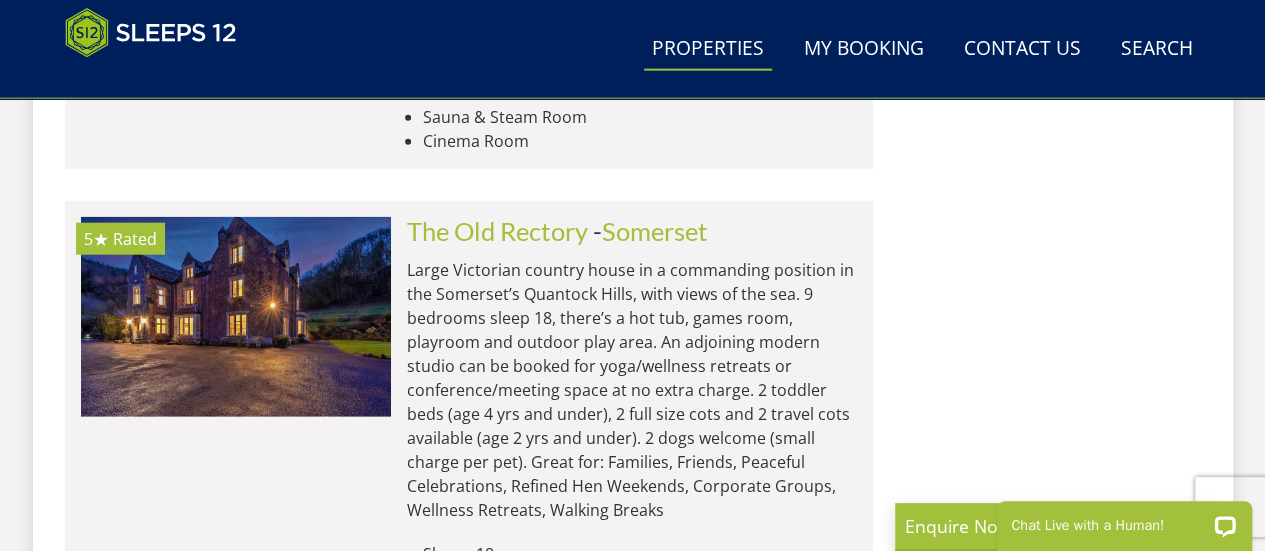 scroll, scrollTop: 17559, scrollLeft: 0, axis: vertical 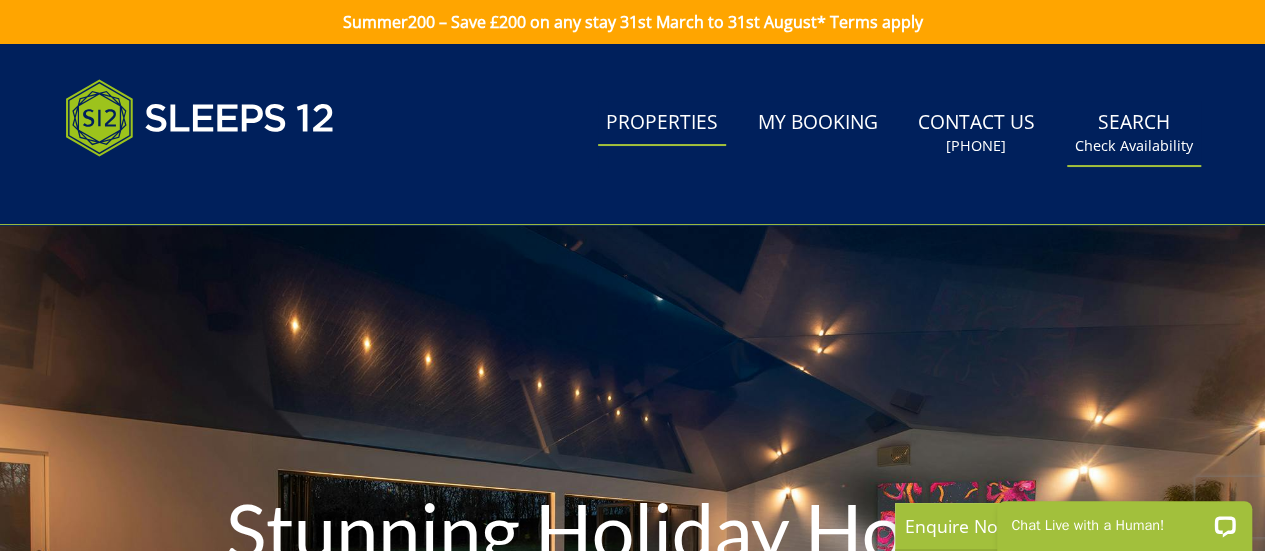 click on "Search  Check Availability" at bounding box center (1134, 133) 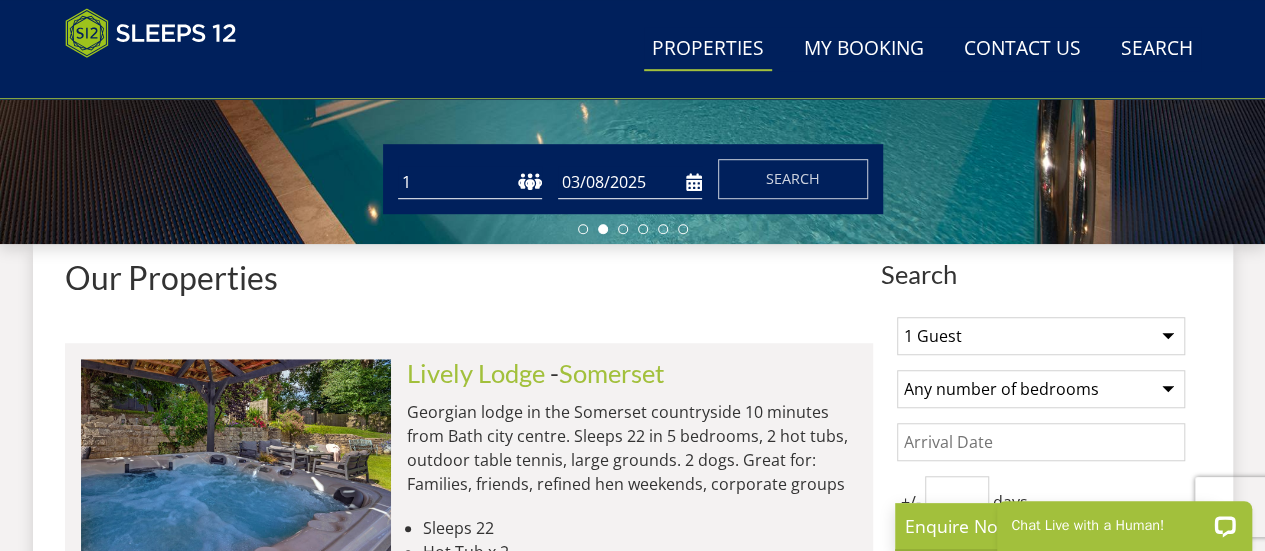 scroll, scrollTop: 591, scrollLeft: 0, axis: vertical 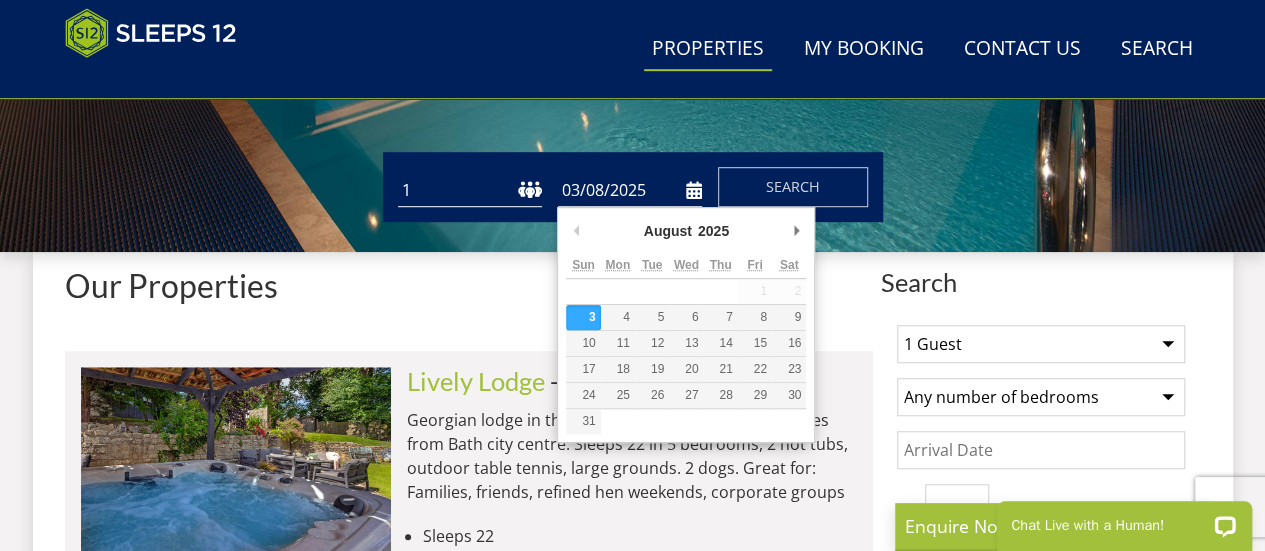 click on "03/08/2025" at bounding box center (630, 190) 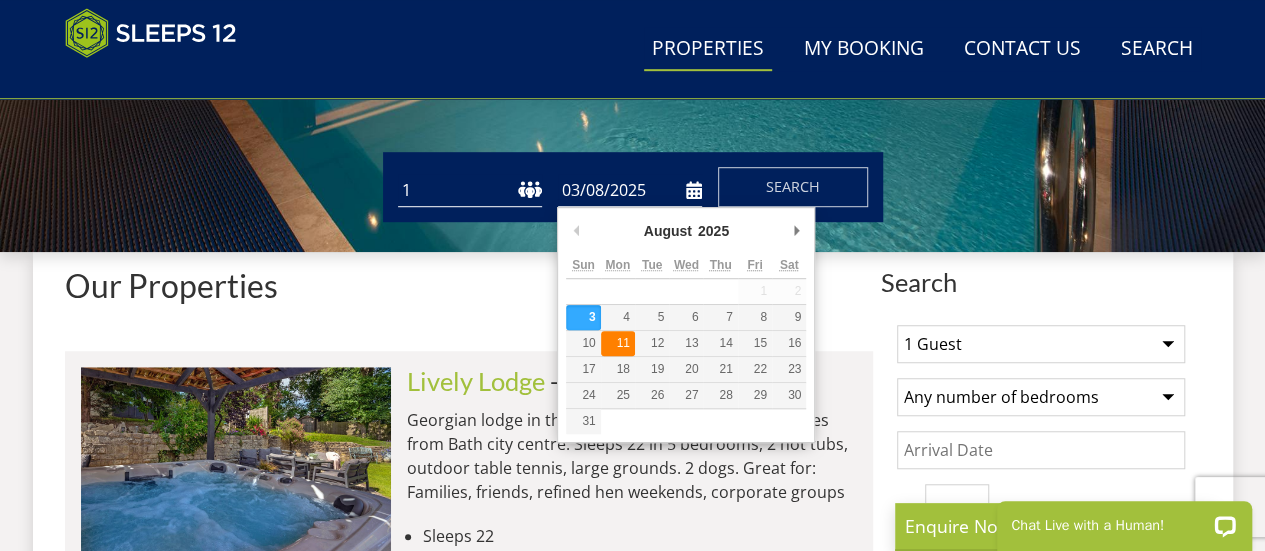 type on "11/08/2025" 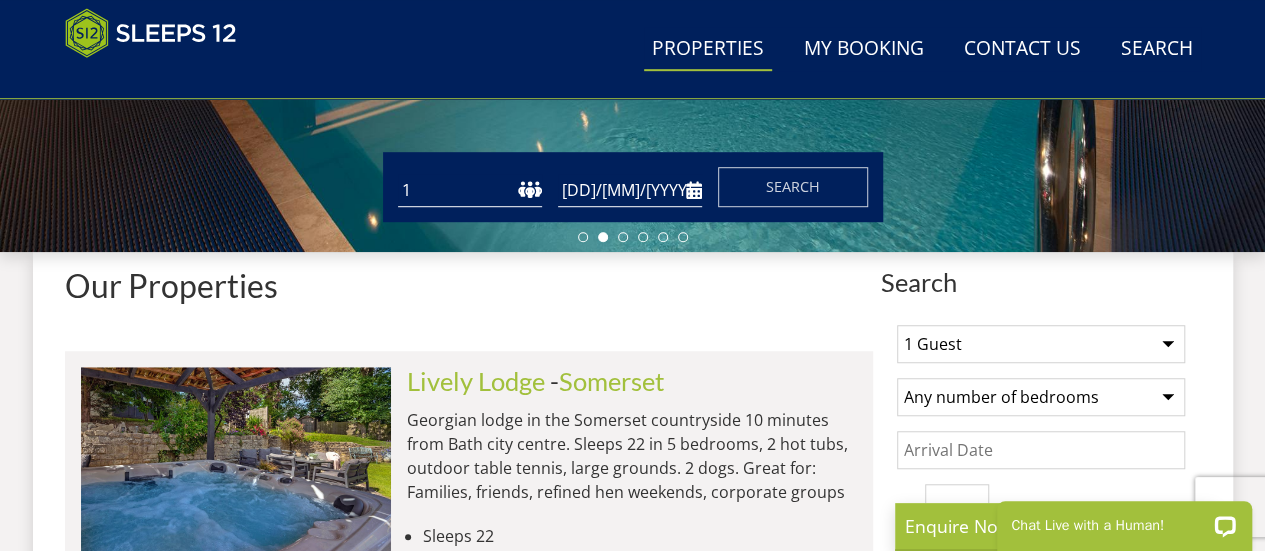 click on "1
2
3
4
5
6
7
8
9
10
11
12
13
14
15
16
17
18
19
20
21
22
23
24
25
26
27
28
29
30
31
32" at bounding box center [470, 190] 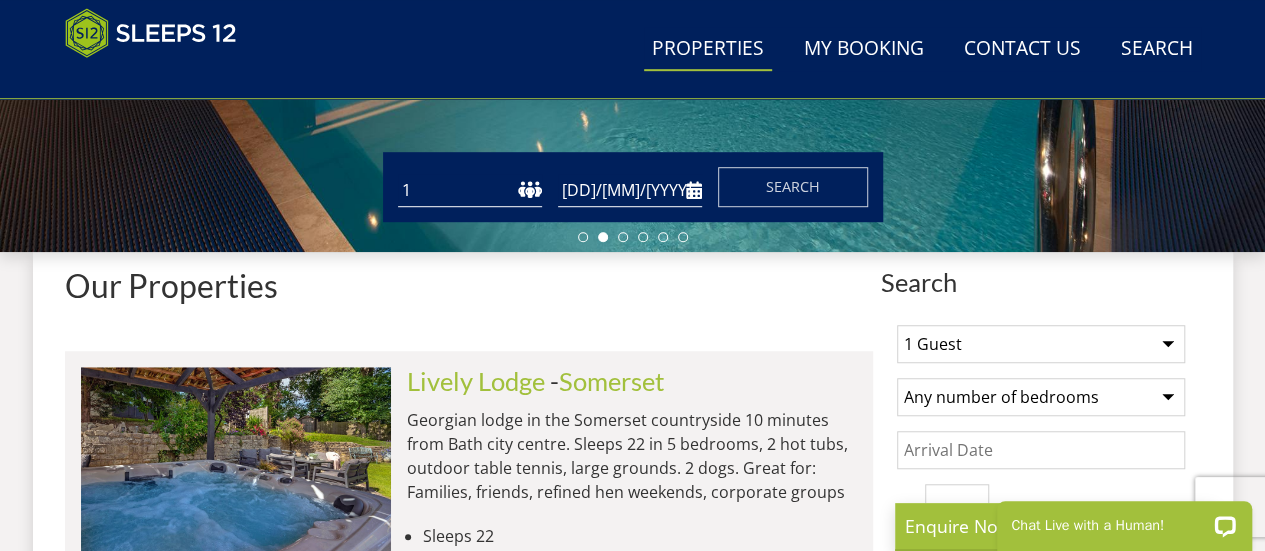 select on "12" 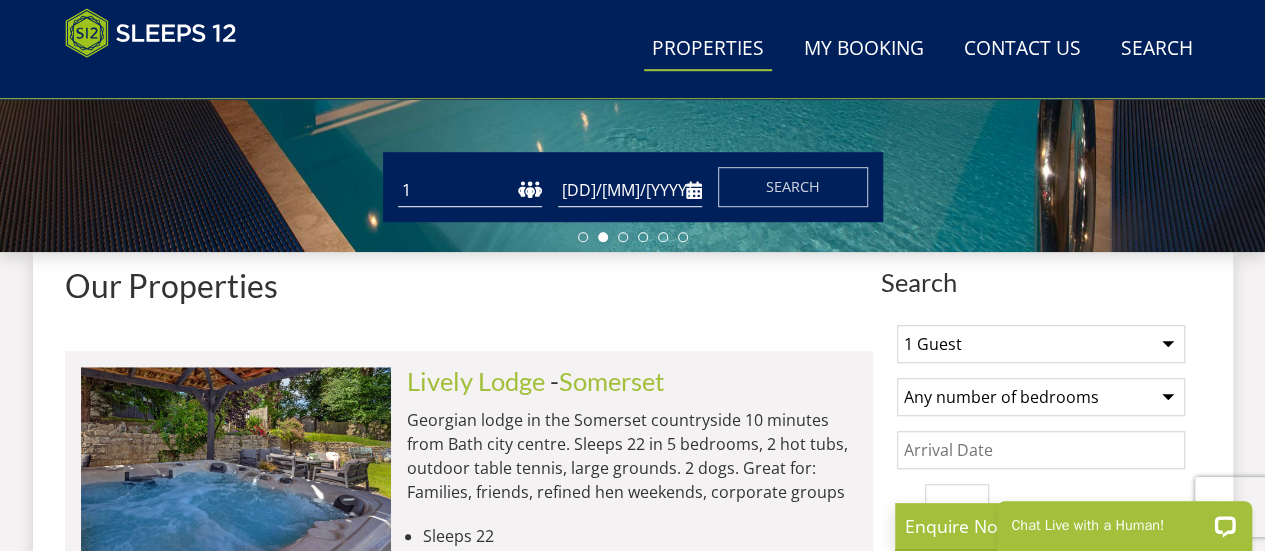 click on "1
2
3
4
5
6
7
8
9
10
11
12
13
14
15
16
17
18
19
20
21
22
23
24
25
26
27
28
29
30
31
32" at bounding box center [470, 190] 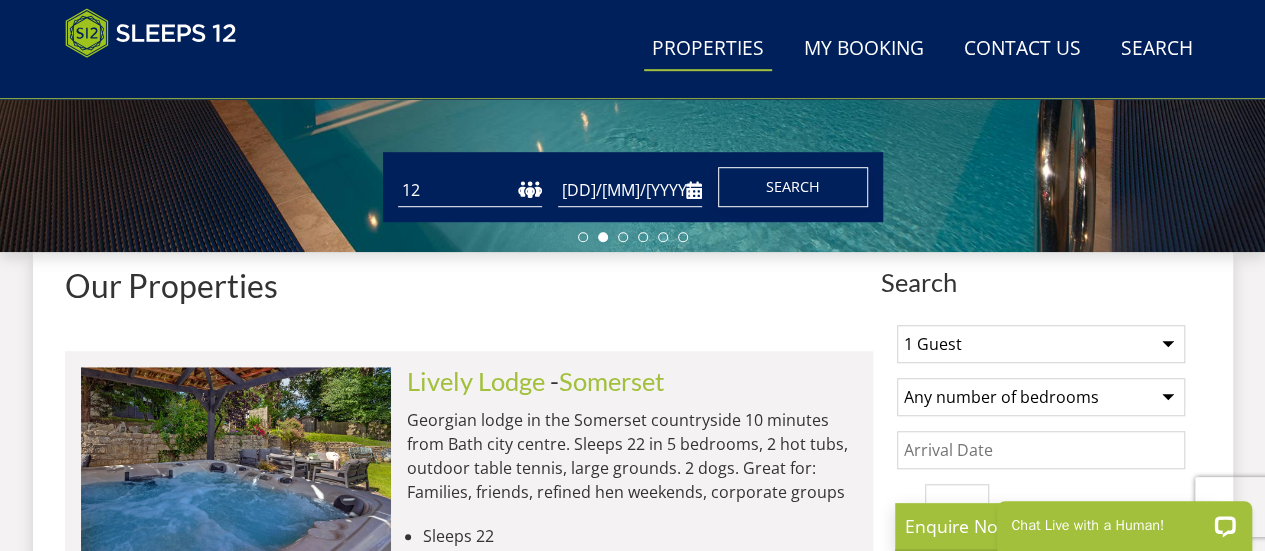 click on "Search" at bounding box center [793, 186] 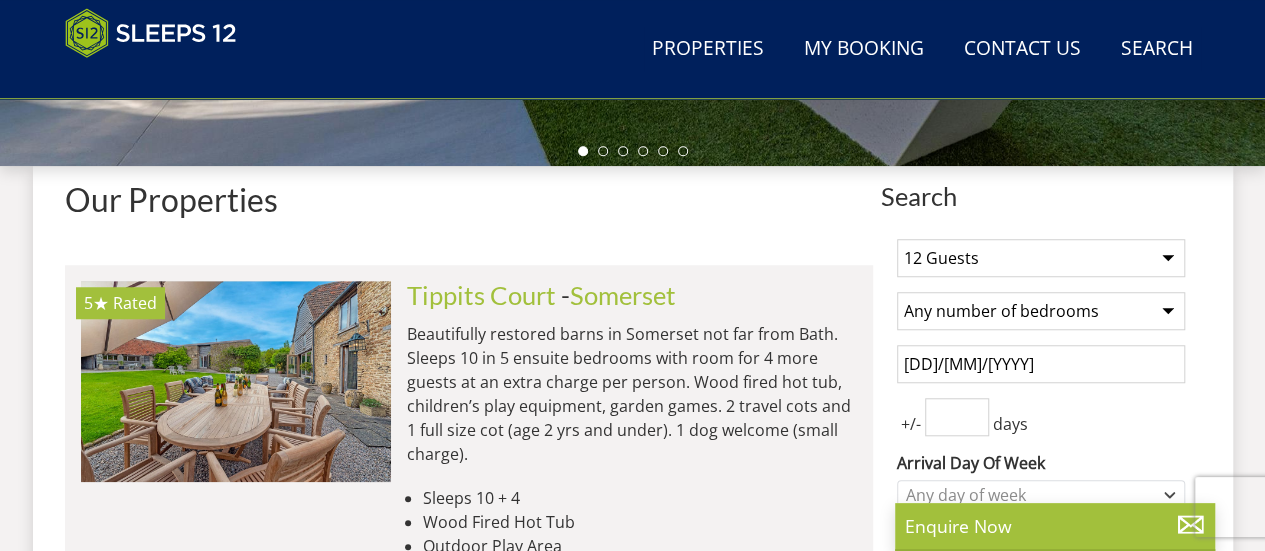 scroll, scrollTop: 701, scrollLeft: 0, axis: vertical 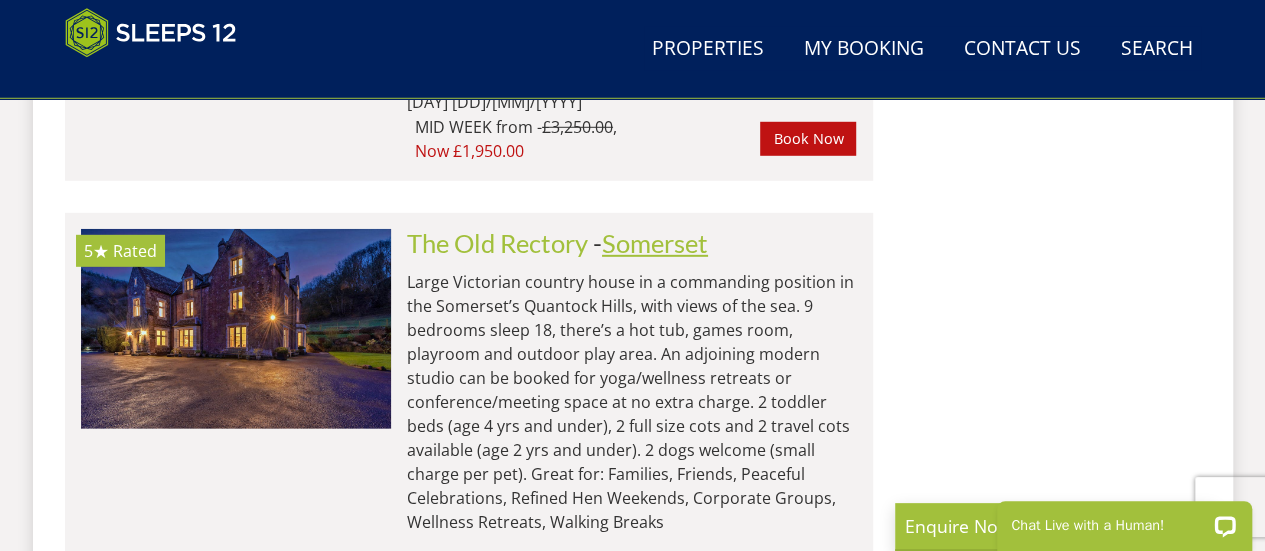 click on "Somerset" at bounding box center (655, 243) 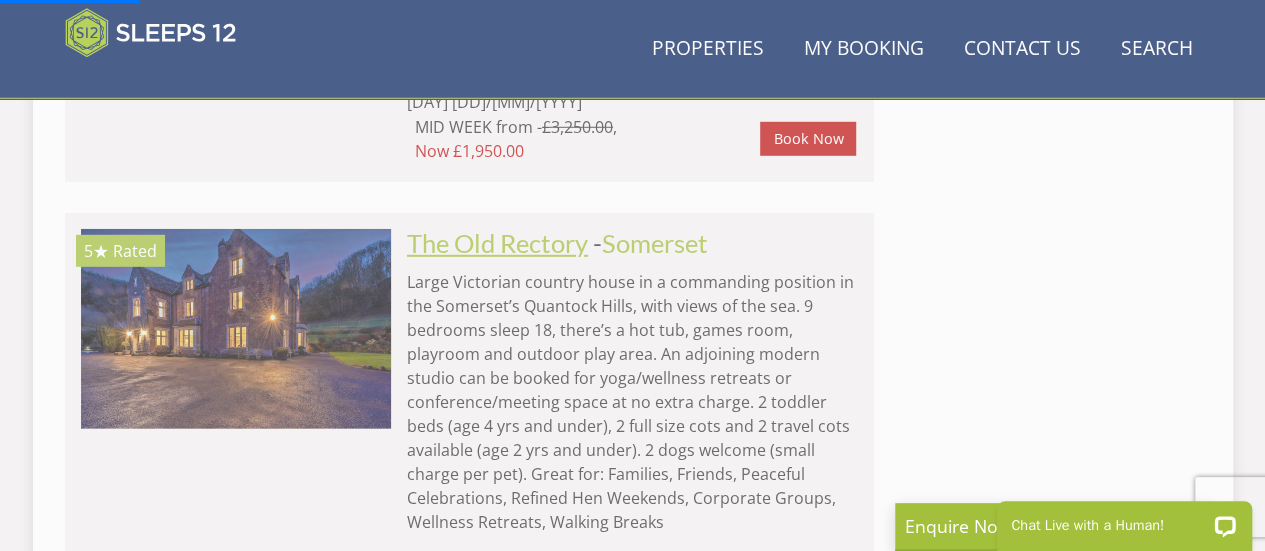 click on "The Old Rectory" at bounding box center [497, 243] 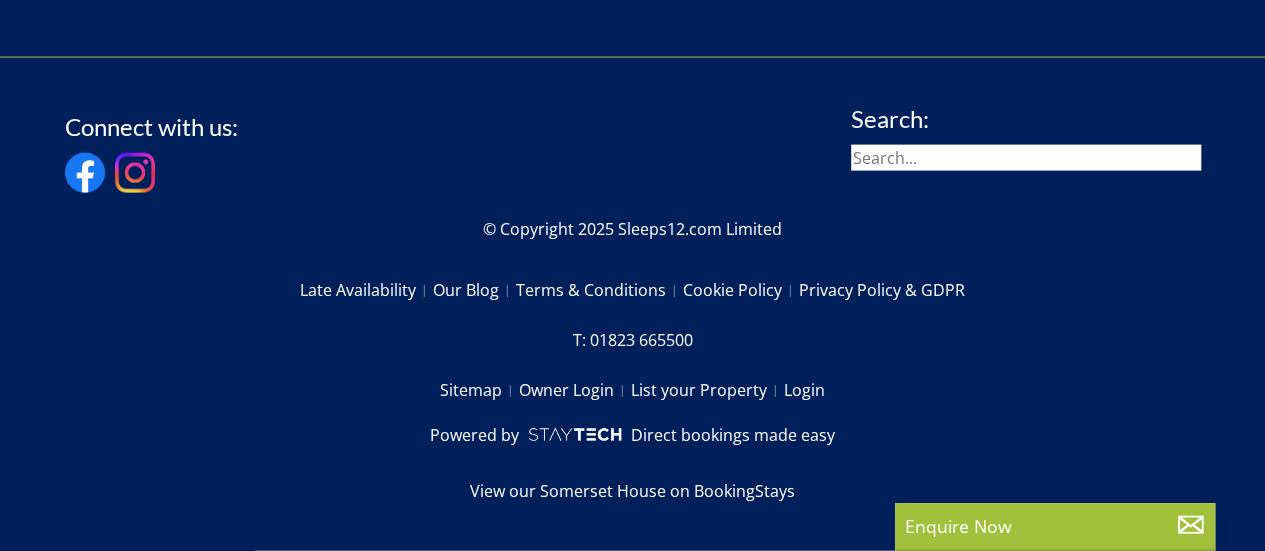 scroll, scrollTop: 0, scrollLeft: 0, axis: both 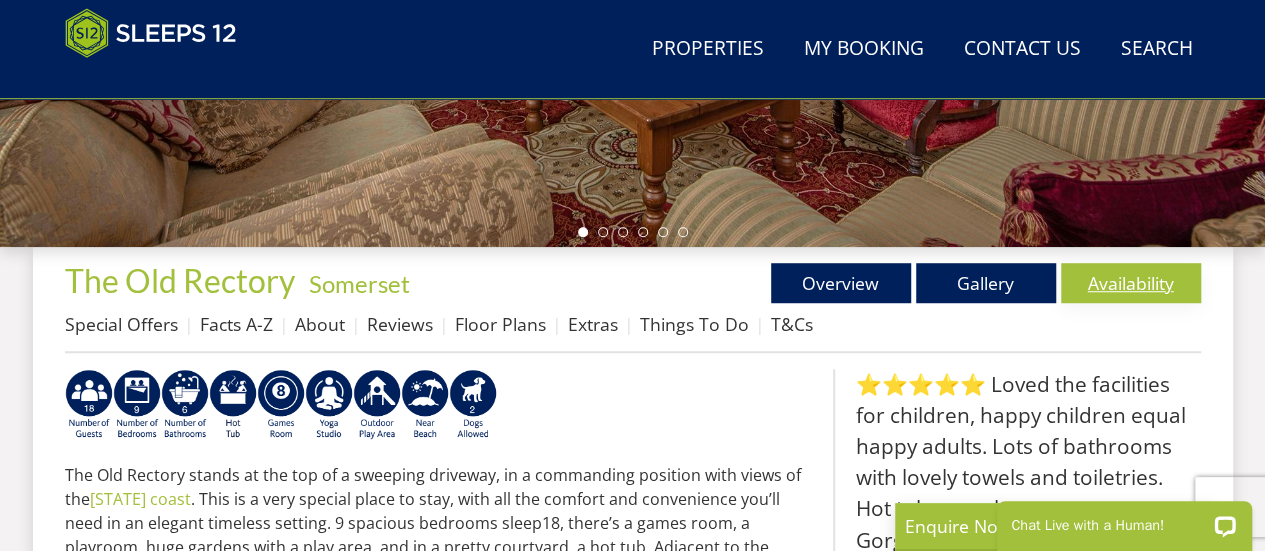 click on "Availability" at bounding box center (1131, 283) 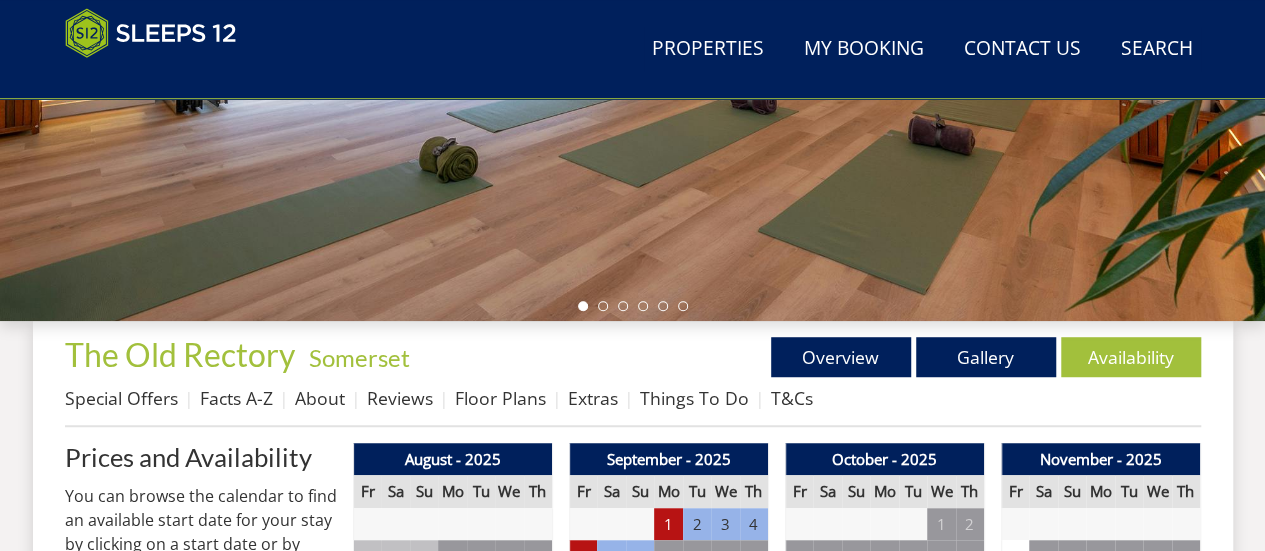 scroll, scrollTop: 616, scrollLeft: 0, axis: vertical 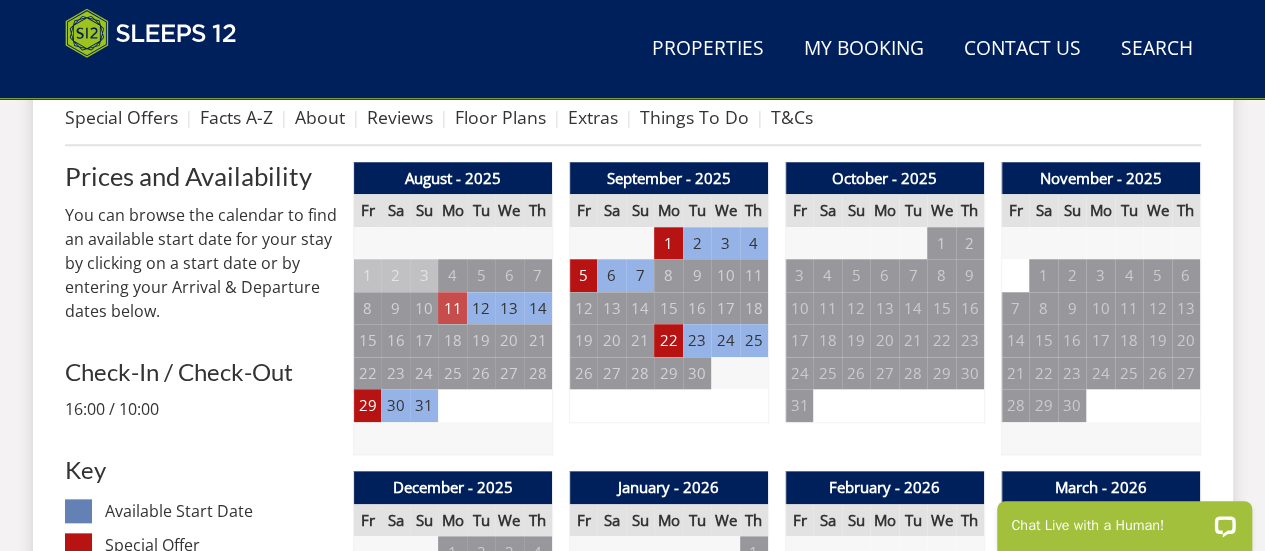click on "11" at bounding box center [452, 308] 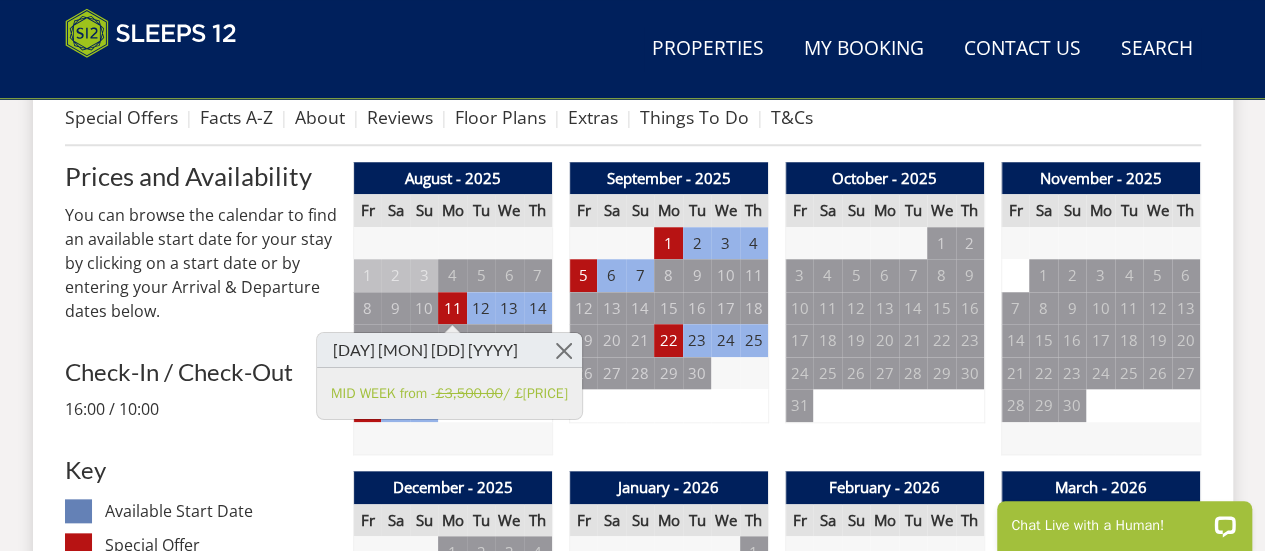 click on "Prices and Availability
You can browse the calendar to find an available start date for your stay by clicking on a start date or by entering your Arrival & Departure dates below.
Search for a Stay
Search
Check-In / Check-Out
16:00 / 10:00
Key
Available Start Date
Special Offer
Available
Booked" at bounding box center (201, 1685) 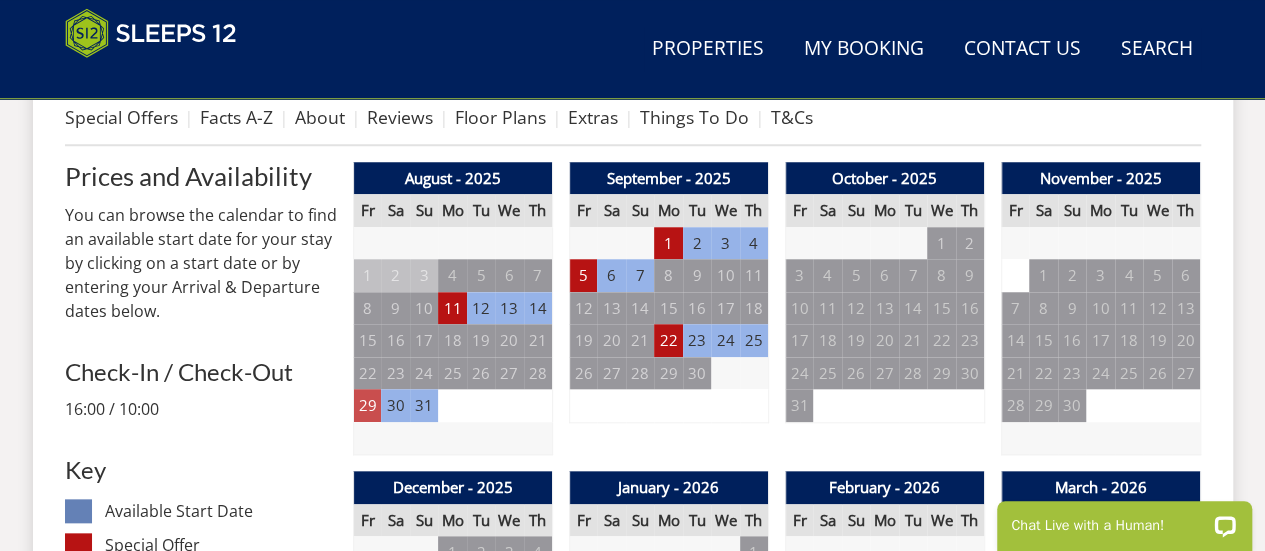 click on "29" at bounding box center (367, 405) 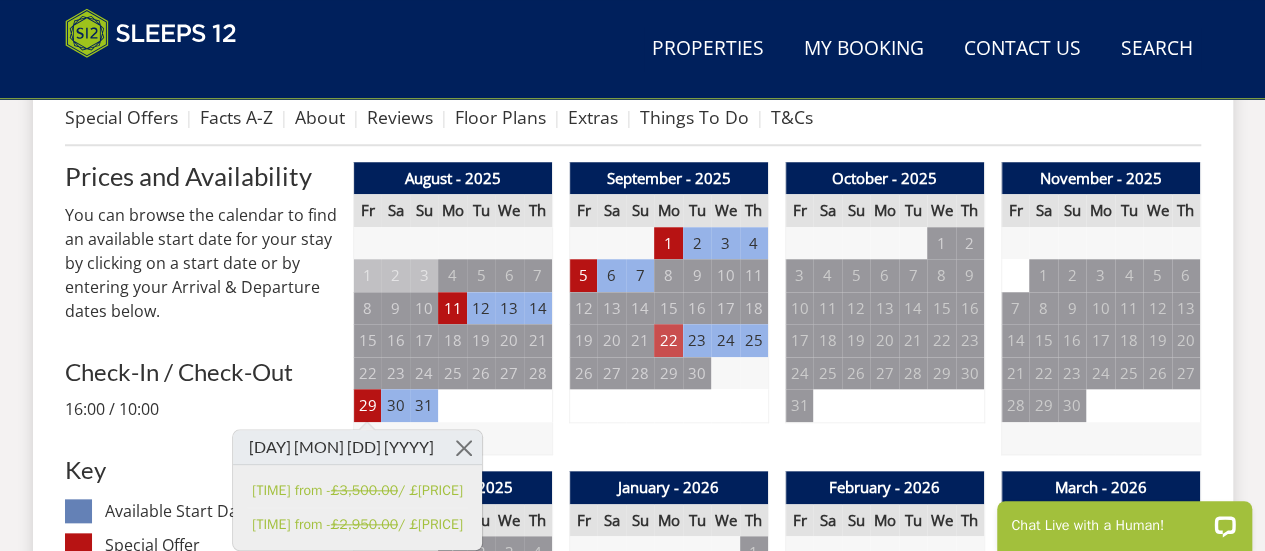 click on "22" at bounding box center (668, 340) 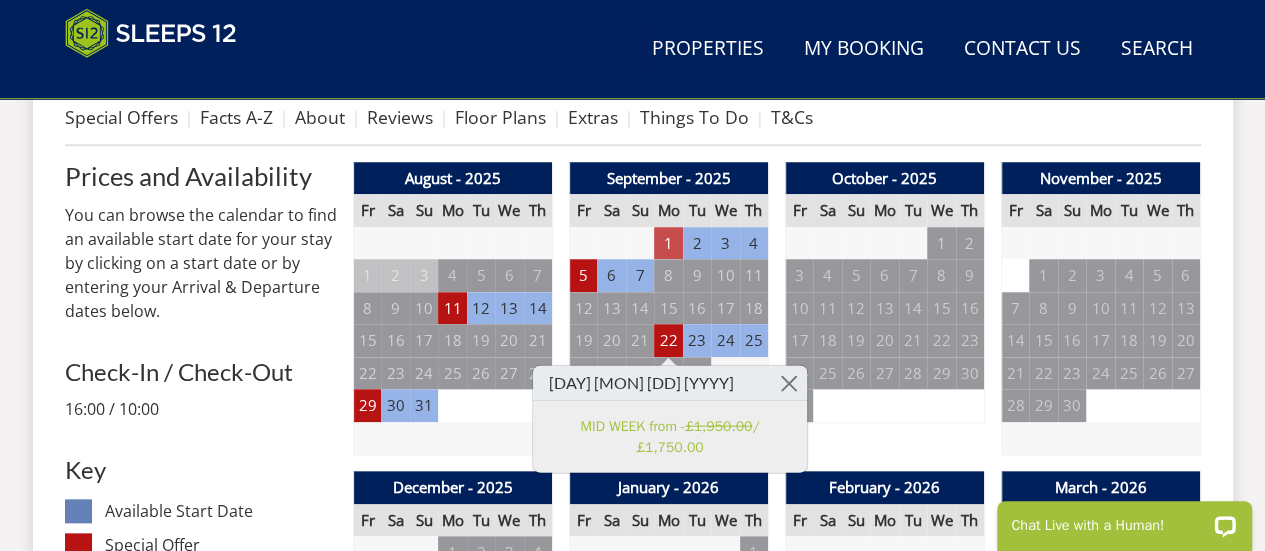 click on "1" at bounding box center [668, 243] 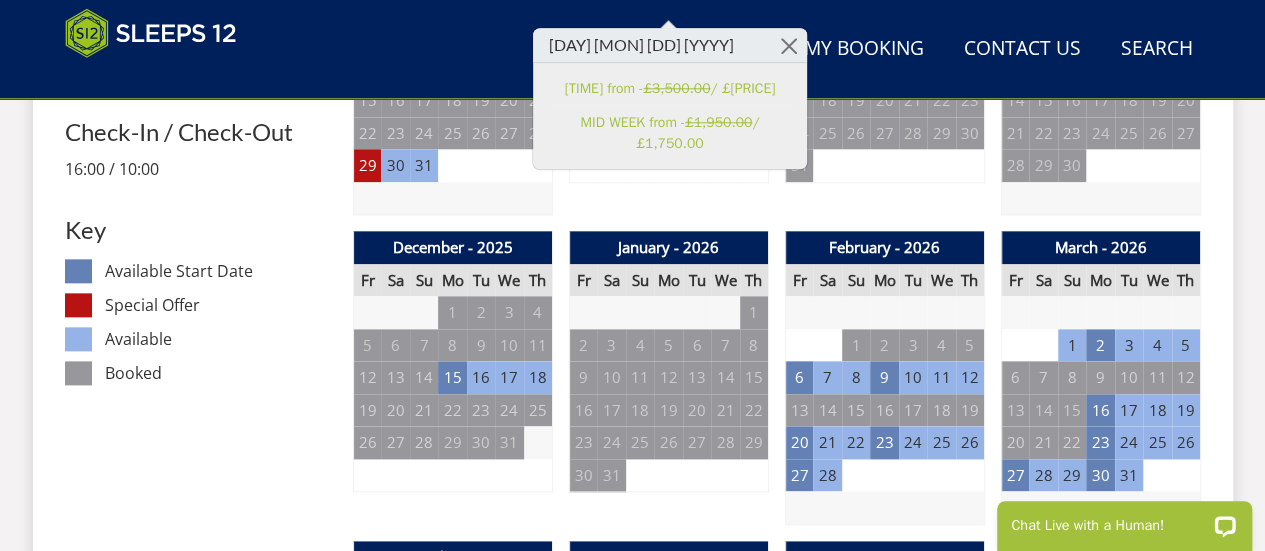 scroll, scrollTop: 1046, scrollLeft: 0, axis: vertical 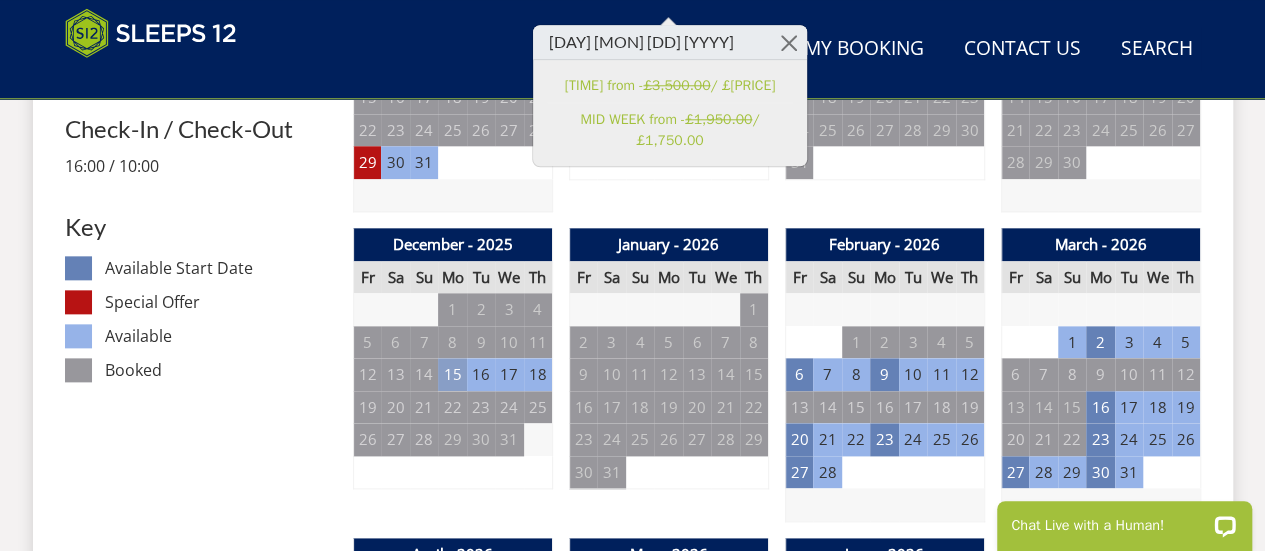 click on "15" at bounding box center [452, 374] 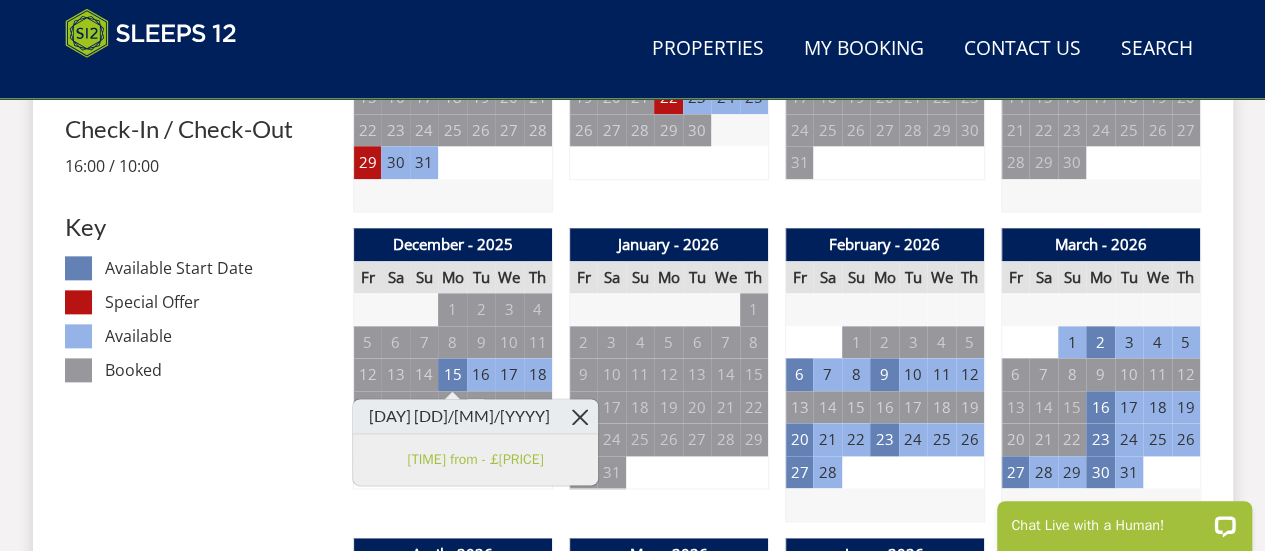 click at bounding box center (580, 416) 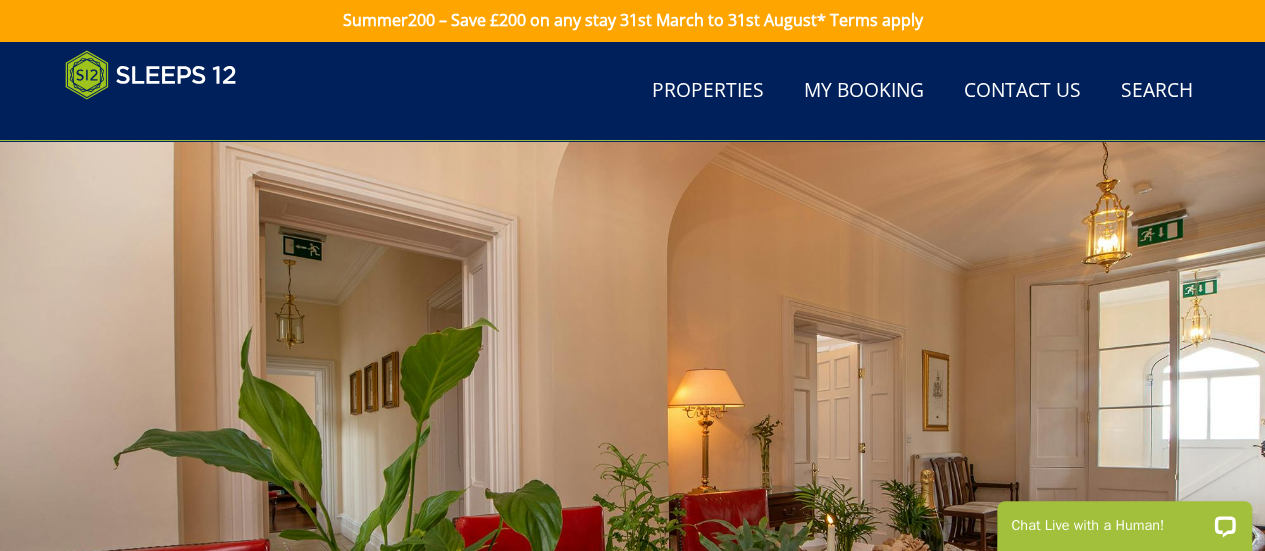 scroll, scrollTop: 0, scrollLeft: 0, axis: both 